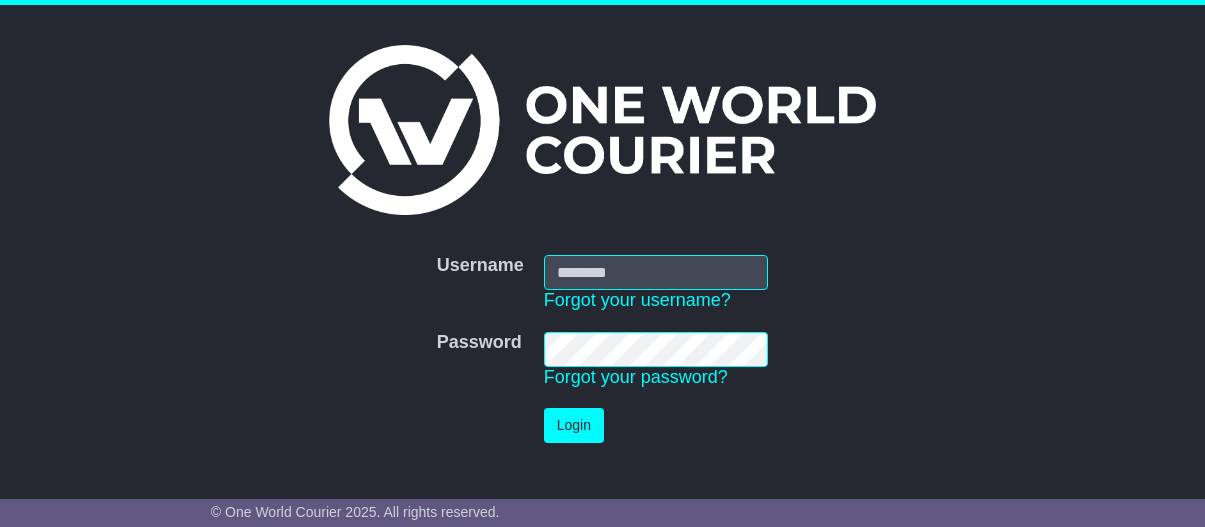 scroll, scrollTop: 0, scrollLeft: 0, axis: both 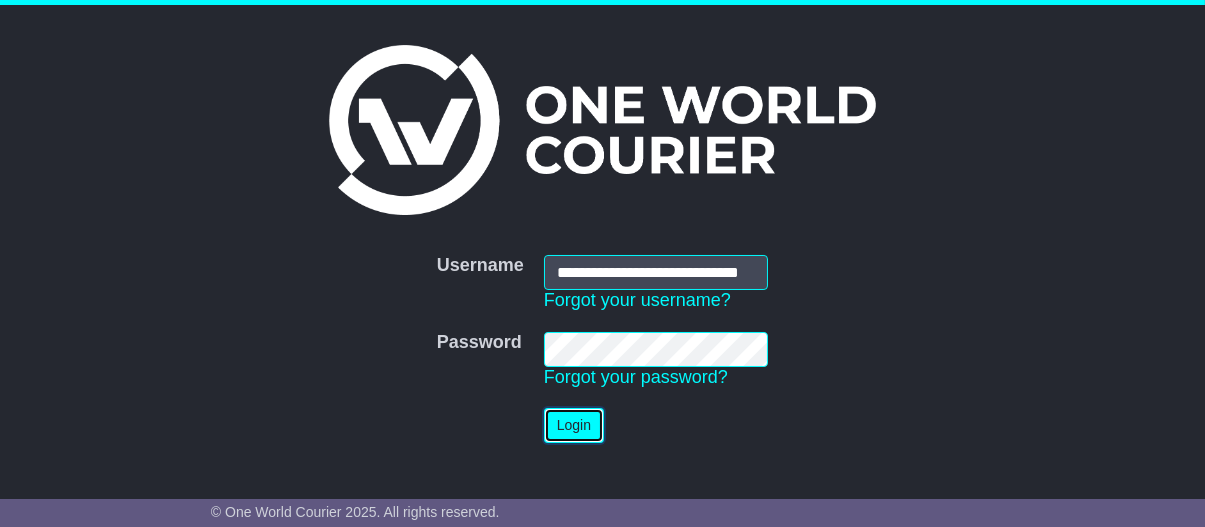 click on "Login" at bounding box center [574, 425] 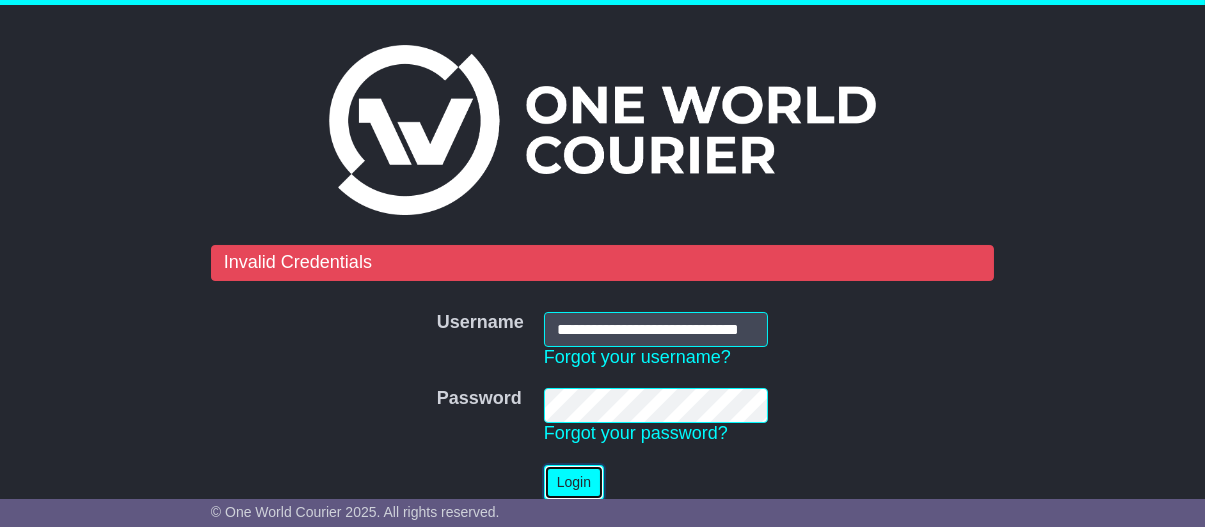 click on "Login" at bounding box center [574, 482] 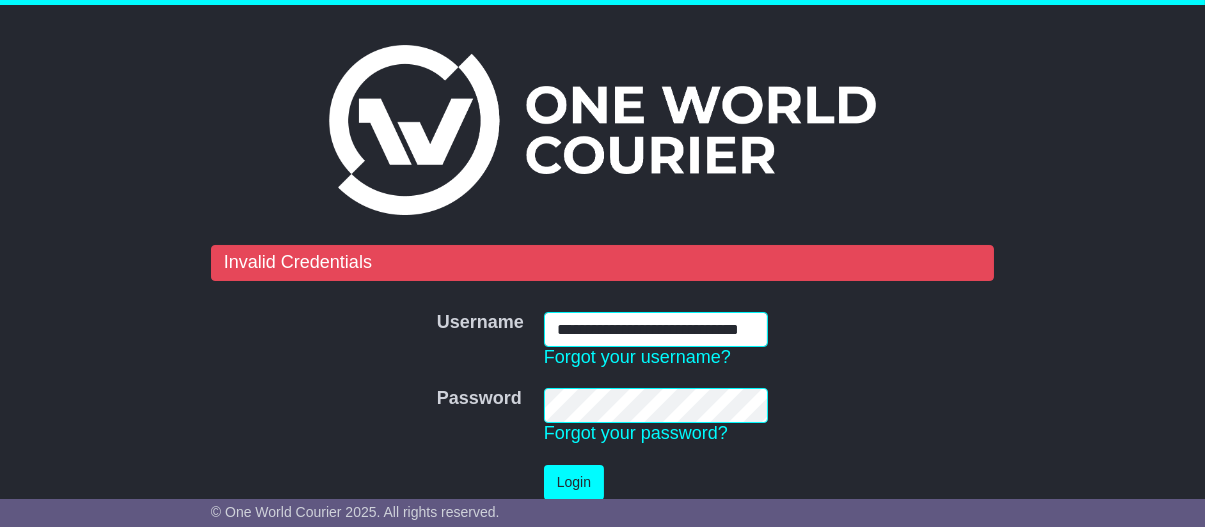 click on "**********" at bounding box center [656, 329] 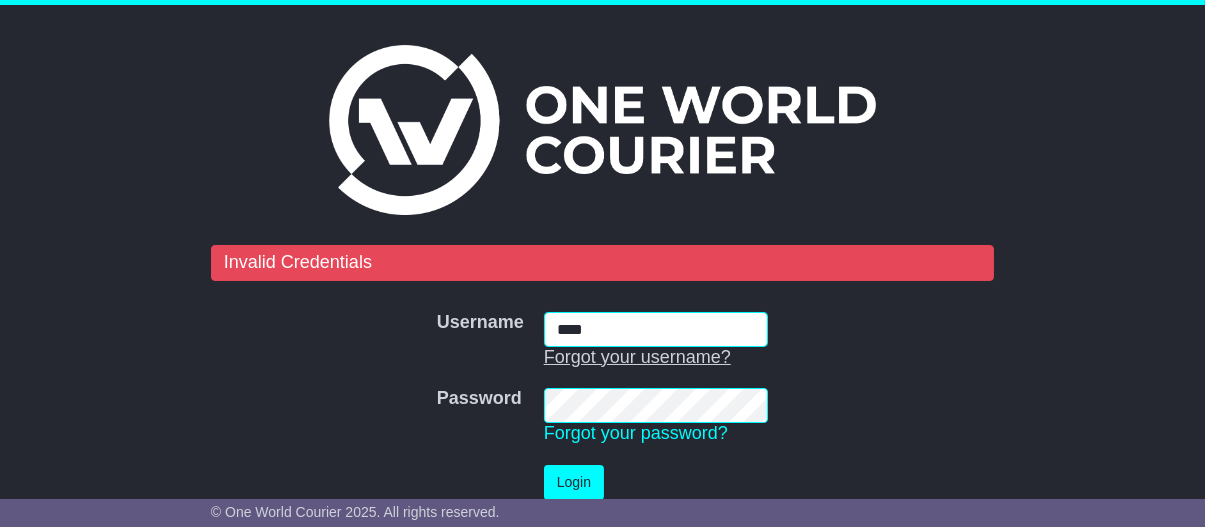 type on "****" 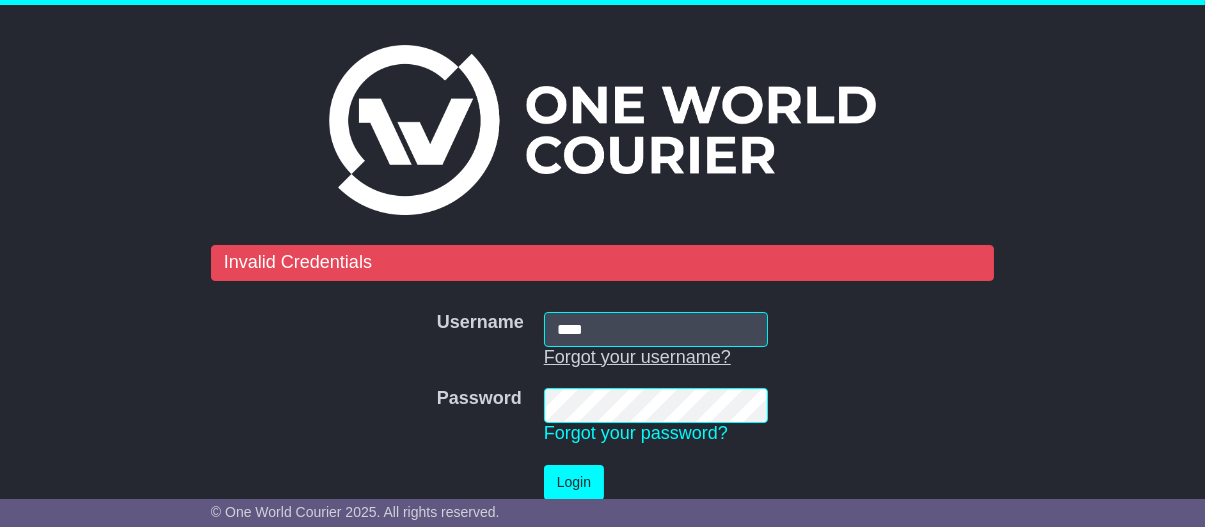 click on "Forgot your username?" at bounding box center (637, 357) 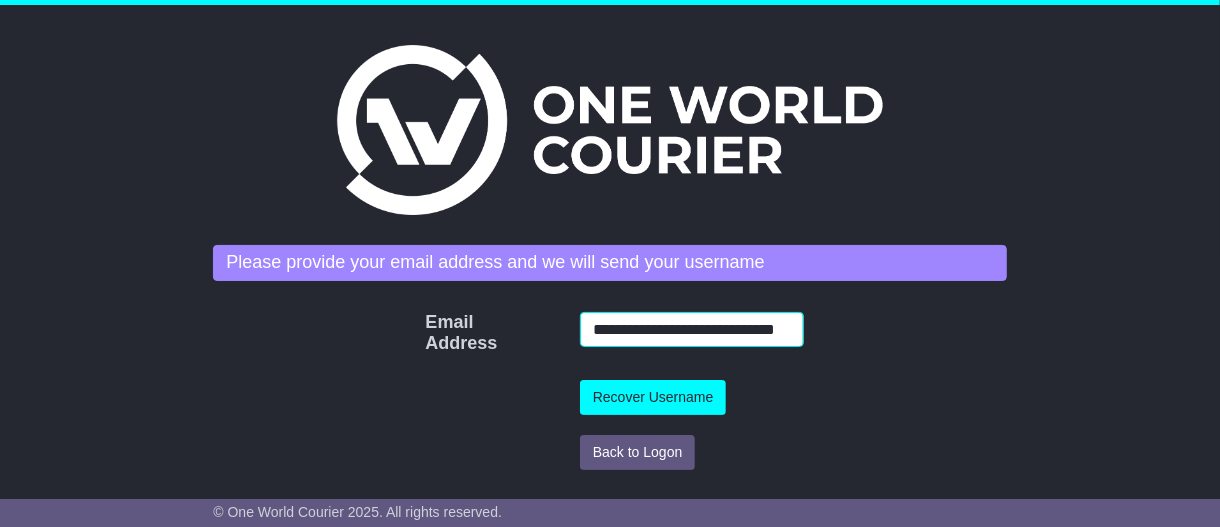 scroll, scrollTop: 0, scrollLeft: 38, axis: horizontal 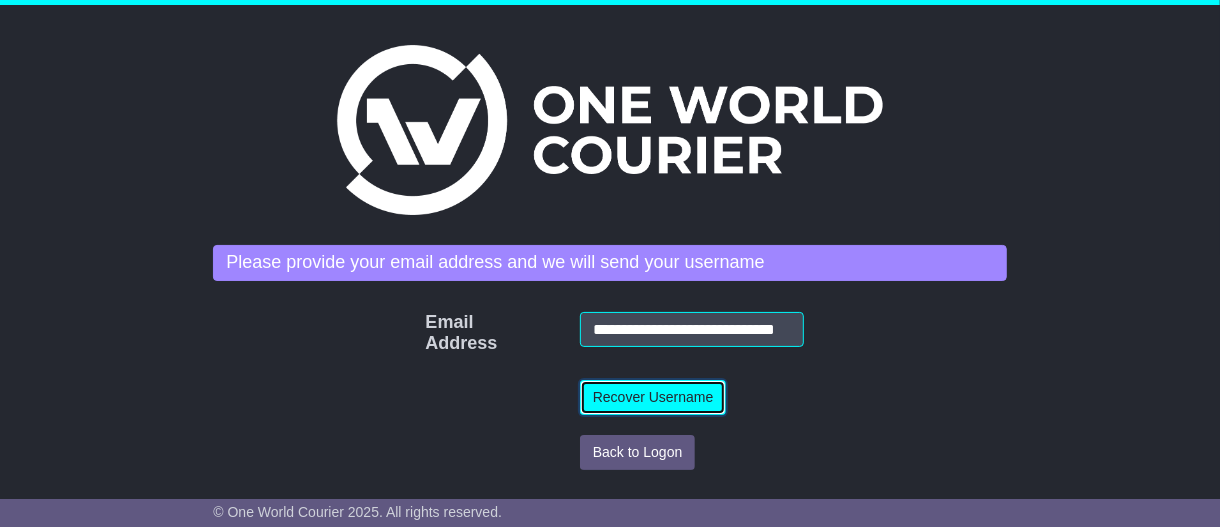 click on "Recover Username" at bounding box center (653, 397) 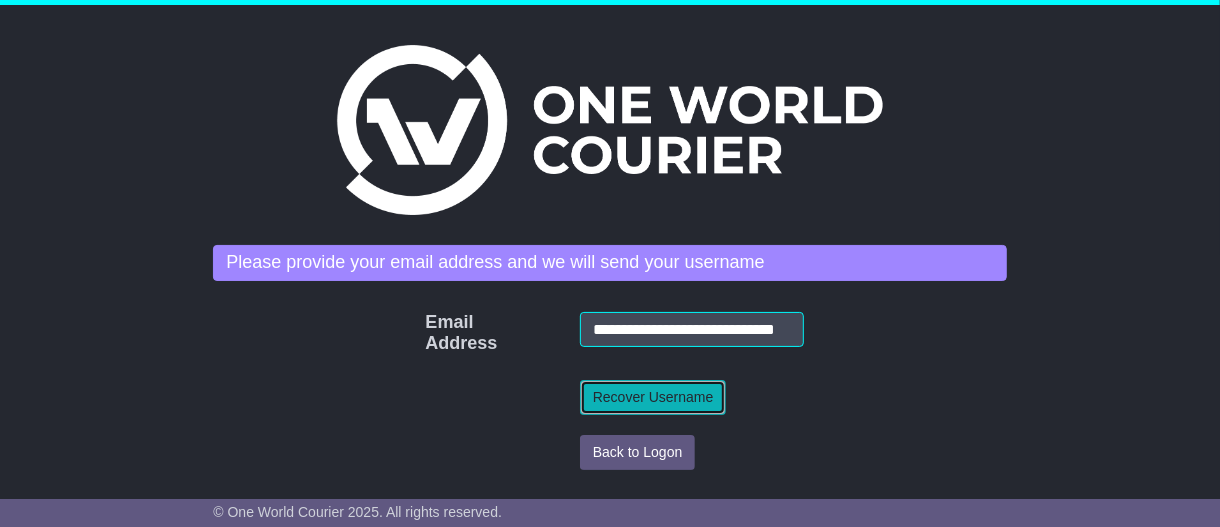 click on "Recover Username" at bounding box center [653, 397] 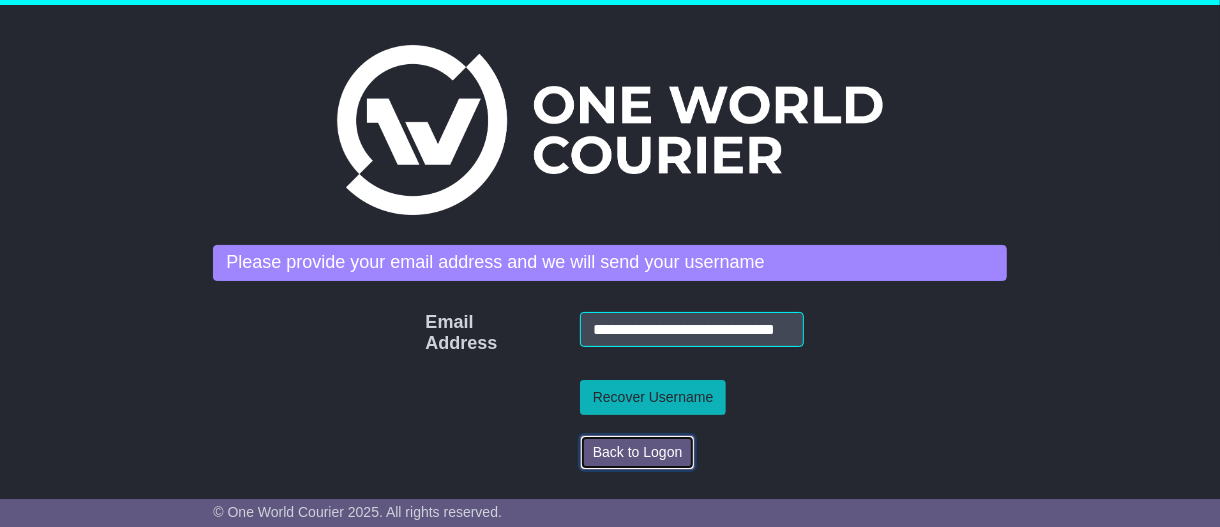 click on "Back to Logon" at bounding box center [638, 452] 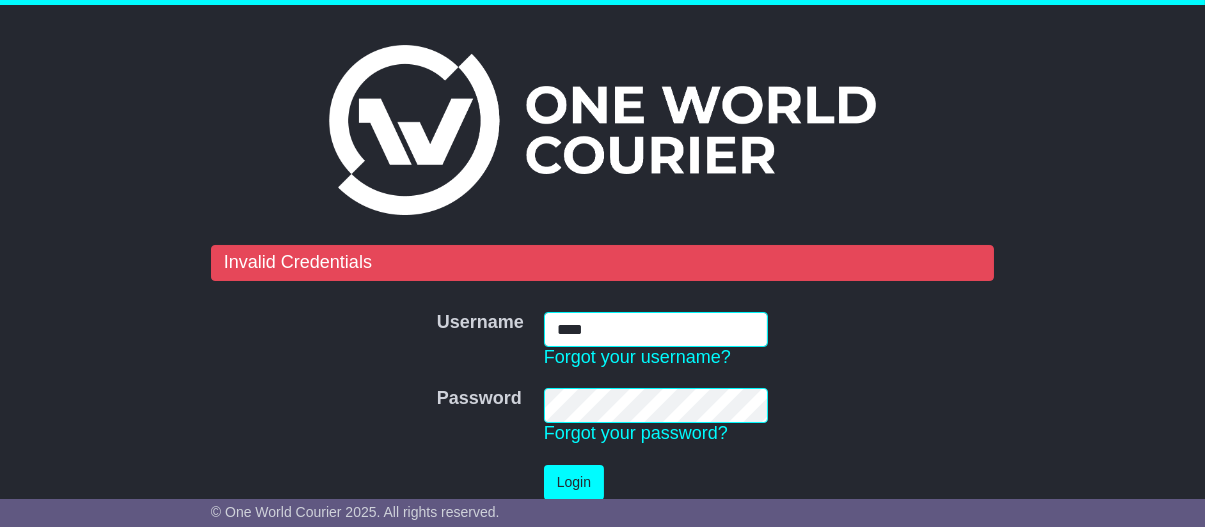 click on "****" at bounding box center [656, 329] 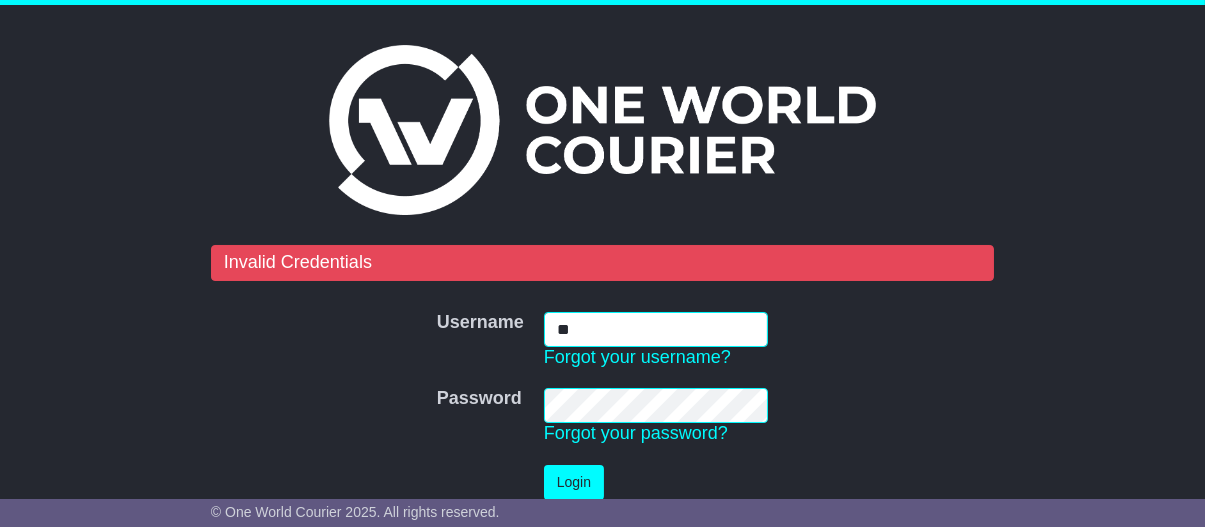 type on "*" 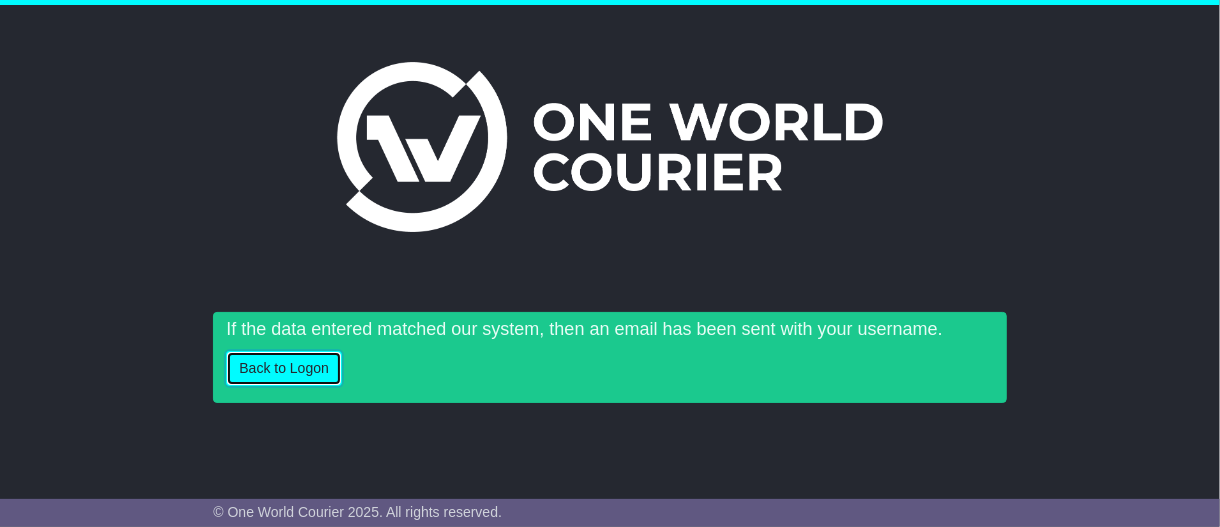 click on "Back to Logon" at bounding box center [284, 368] 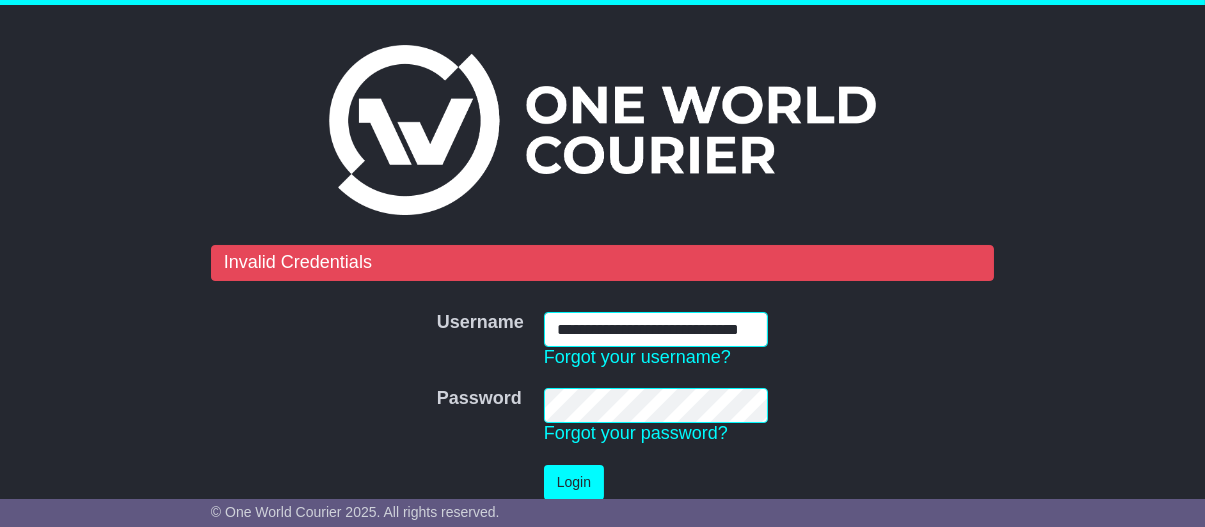 scroll, scrollTop: 0, scrollLeft: 38, axis: horizontal 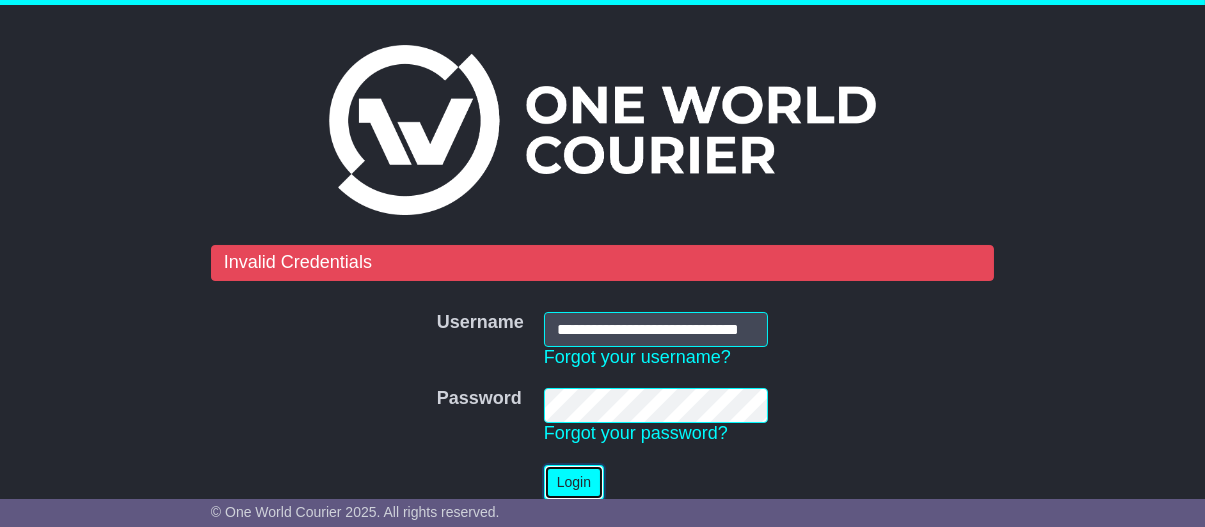 click on "Login" at bounding box center [574, 482] 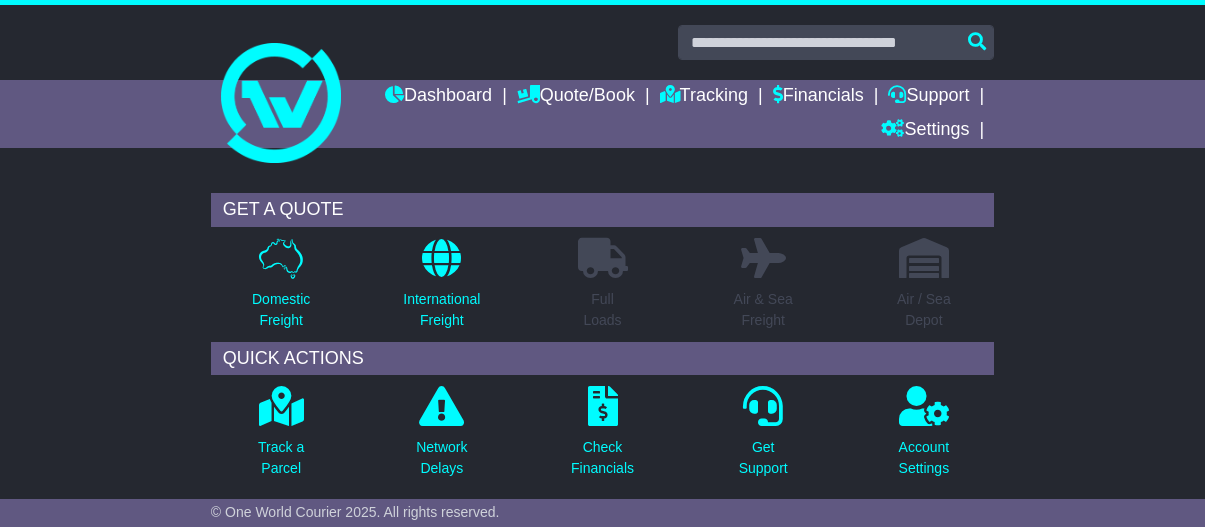 scroll, scrollTop: 0, scrollLeft: 0, axis: both 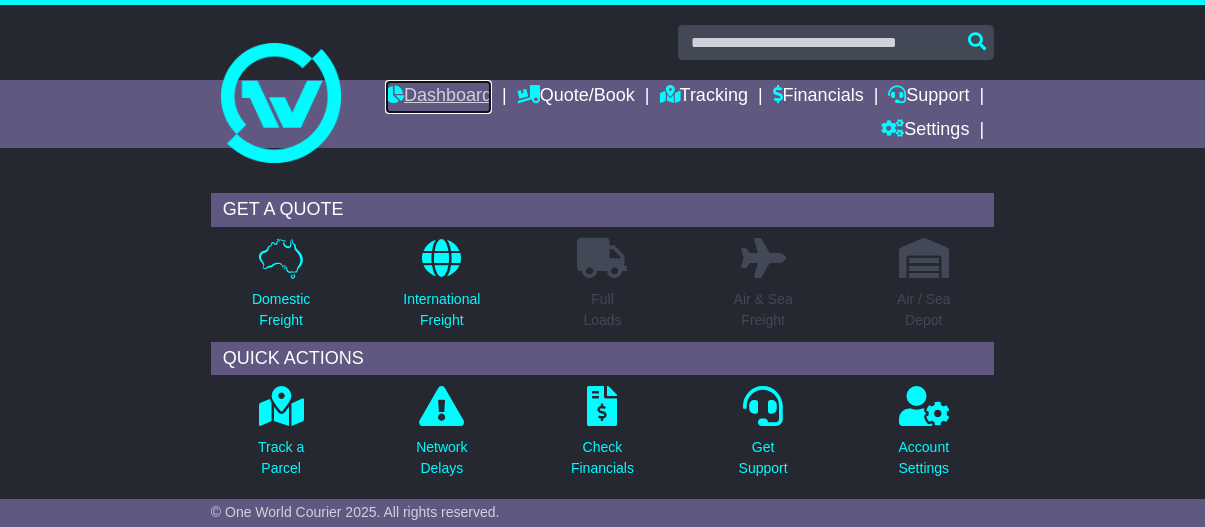 click on "Dashboard" at bounding box center (438, 97) 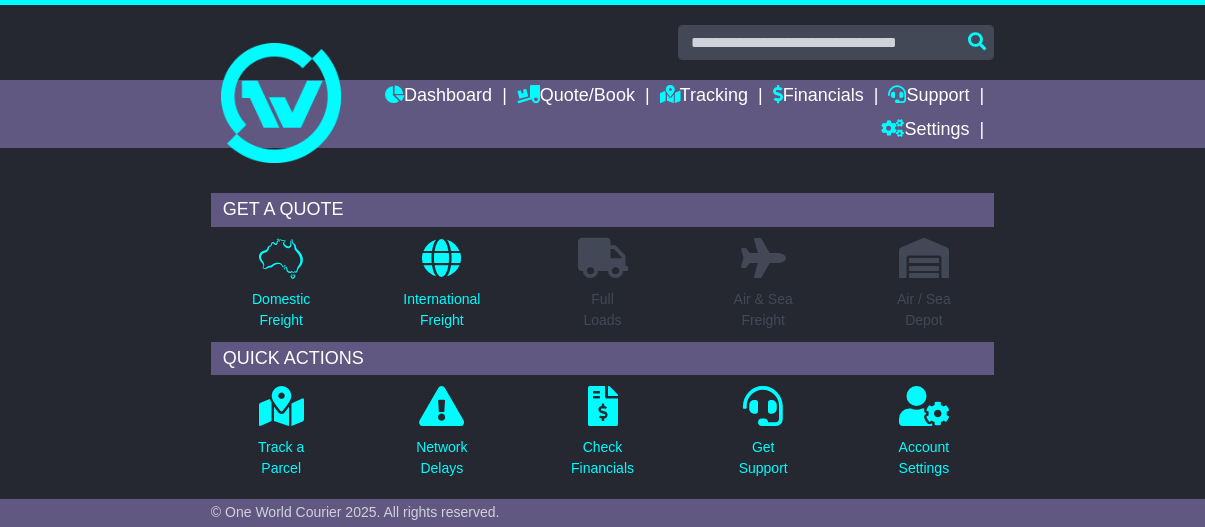scroll, scrollTop: 0, scrollLeft: 0, axis: both 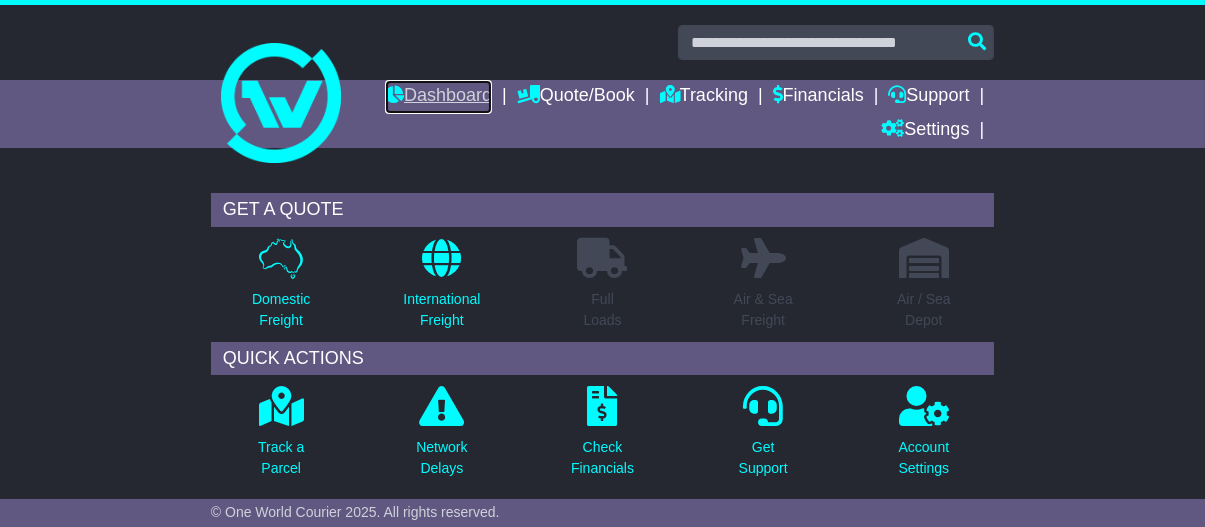 click on "Dashboard" at bounding box center (438, 97) 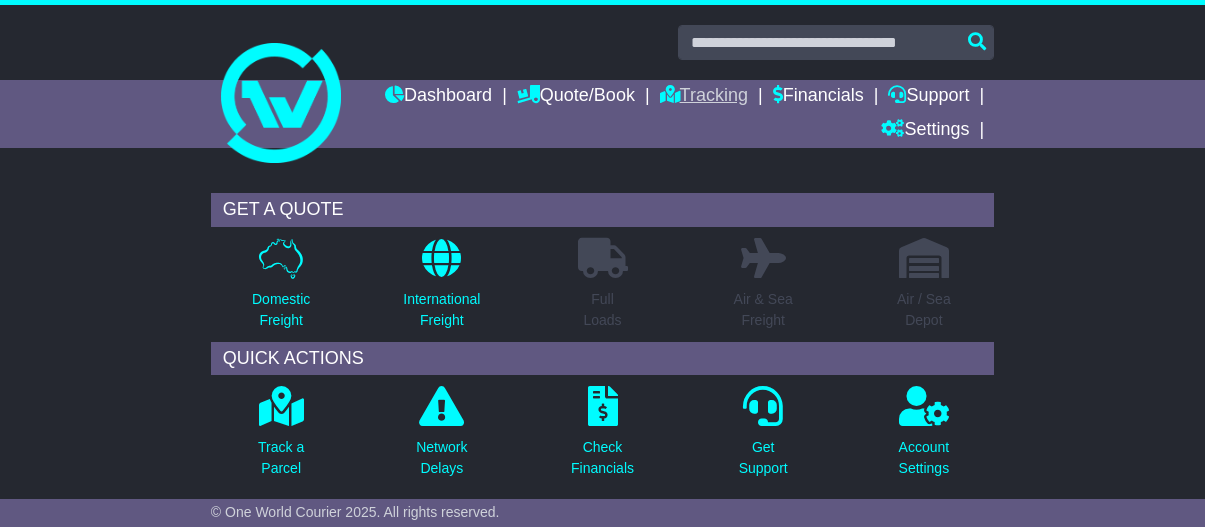 scroll, scrollTop: 0, scrollLeft: 0, axis: both 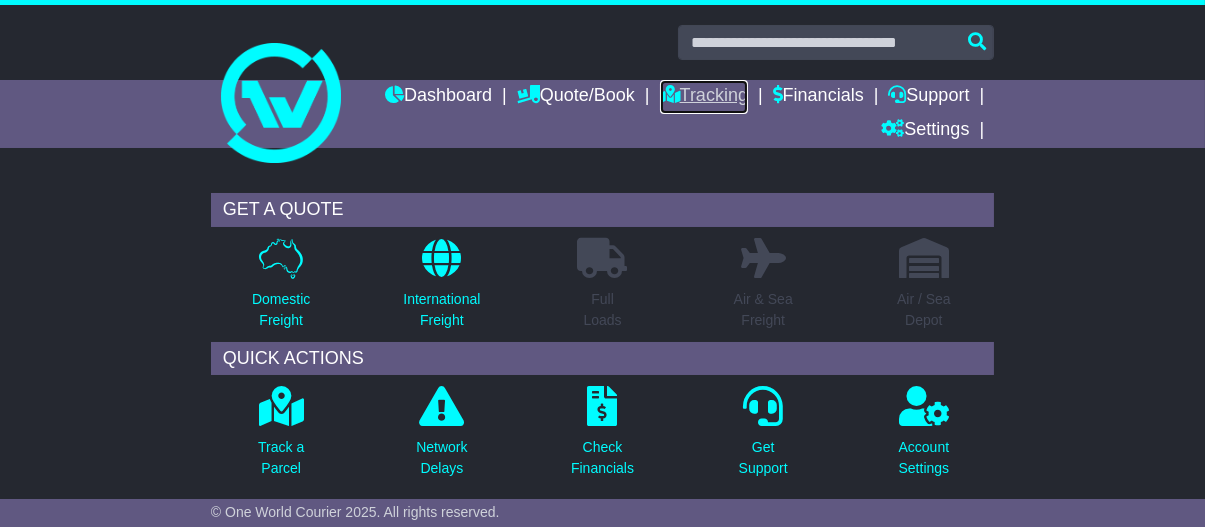 click on "Tracking" at bounding box center [704, 97] 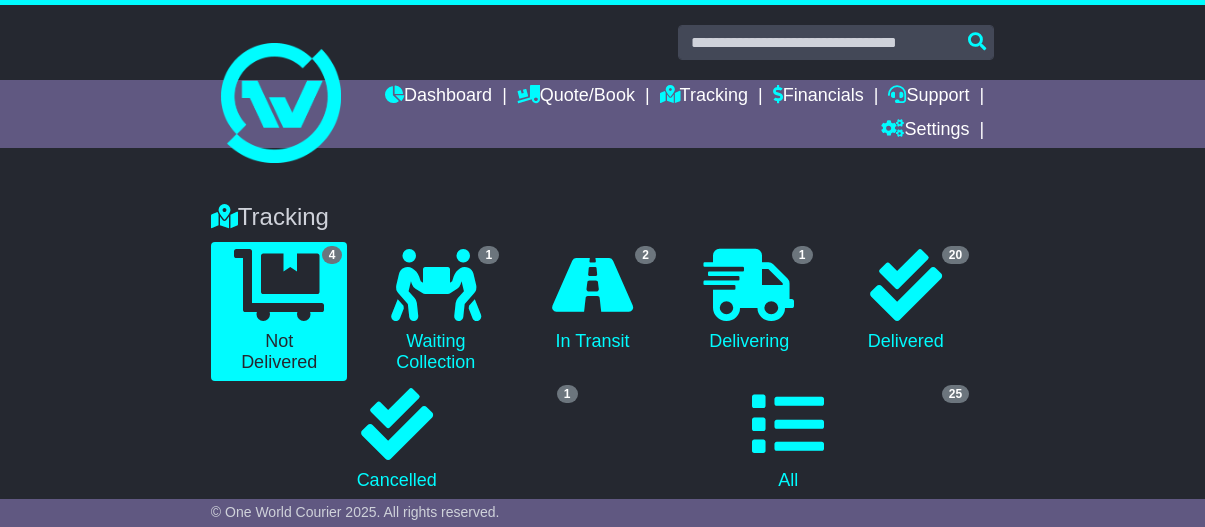 scroll, scrollTop: 0, scrollLeft: 0, axis: both 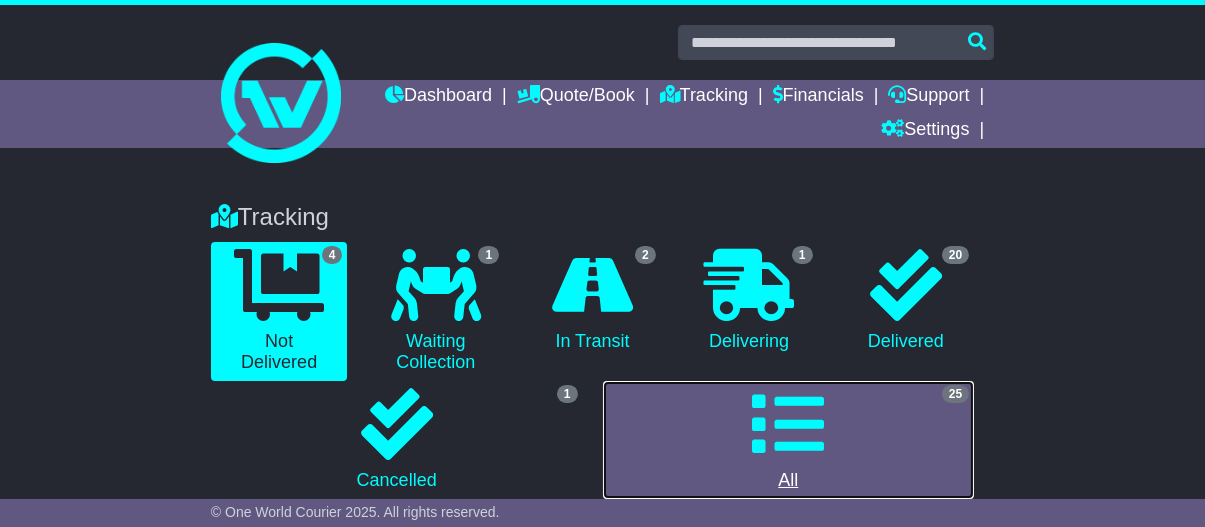 click at bounding box center [788, 424] 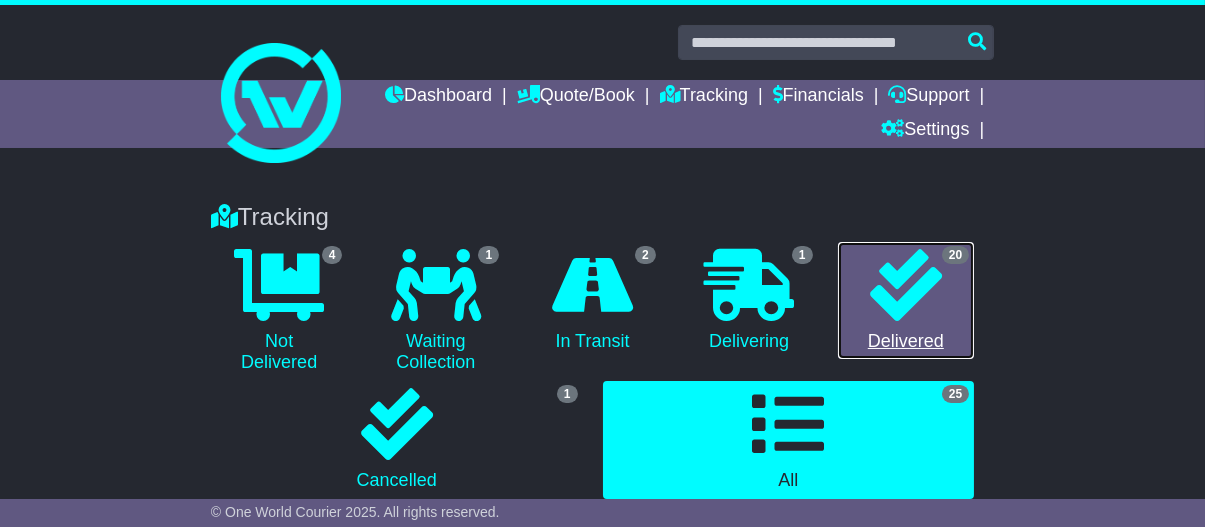 click at bounding box center [906, 285] 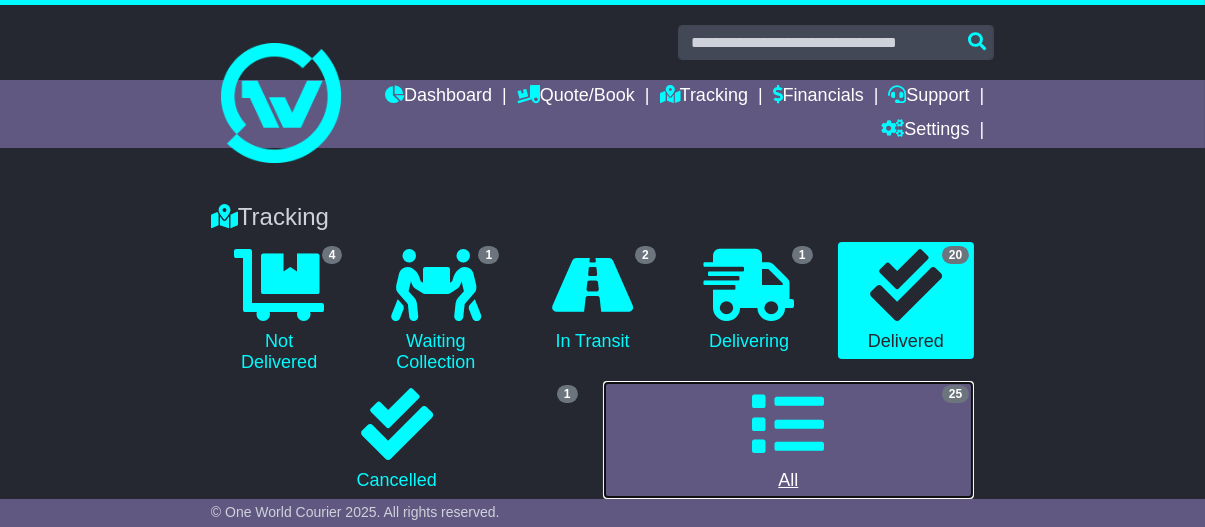 click at bounding box center [788, 424] 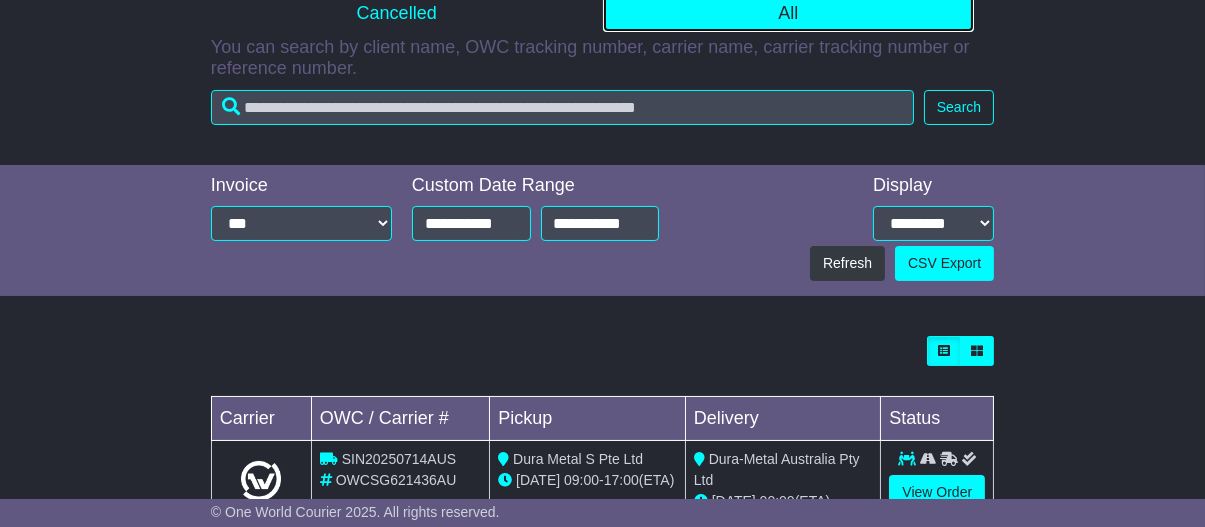 scroll, scrollTop: 484, scrollLeft: 0, axis: vertical 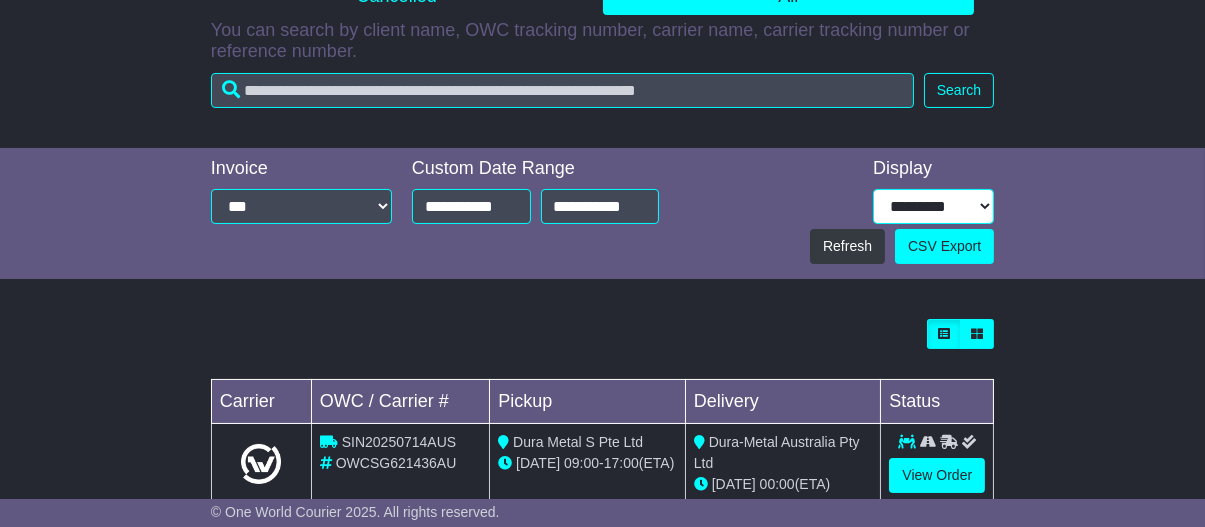 click on "**********" at bounding box center [933, 206] 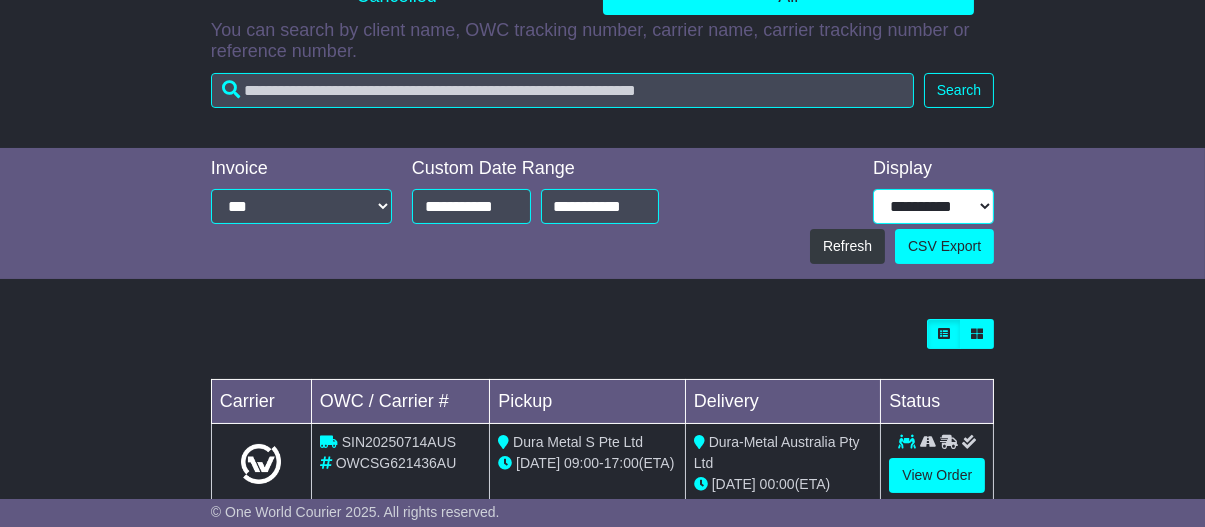 click on "**********" at bounding box center [933, 206] 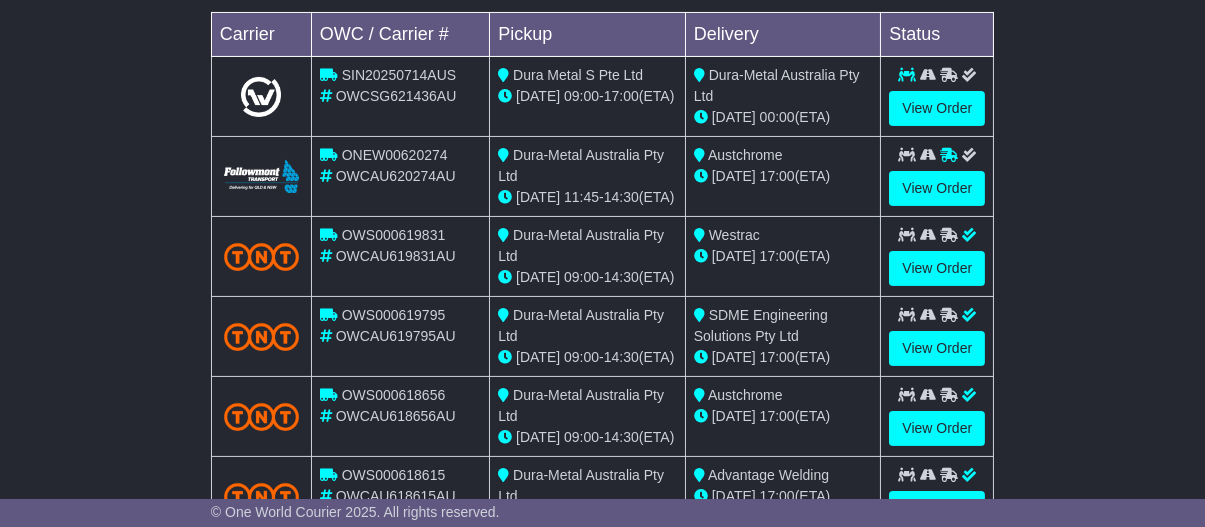 scroll, scrollTop: 877, scrollLeft: 0, axis: vertical 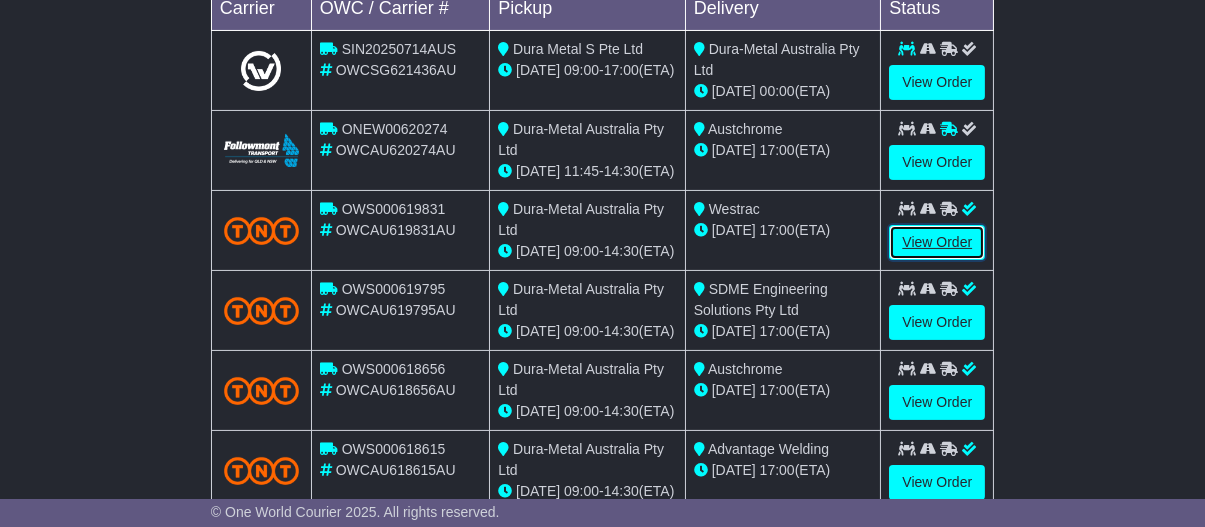 click on "View Order" at bounding box center (937, 242) 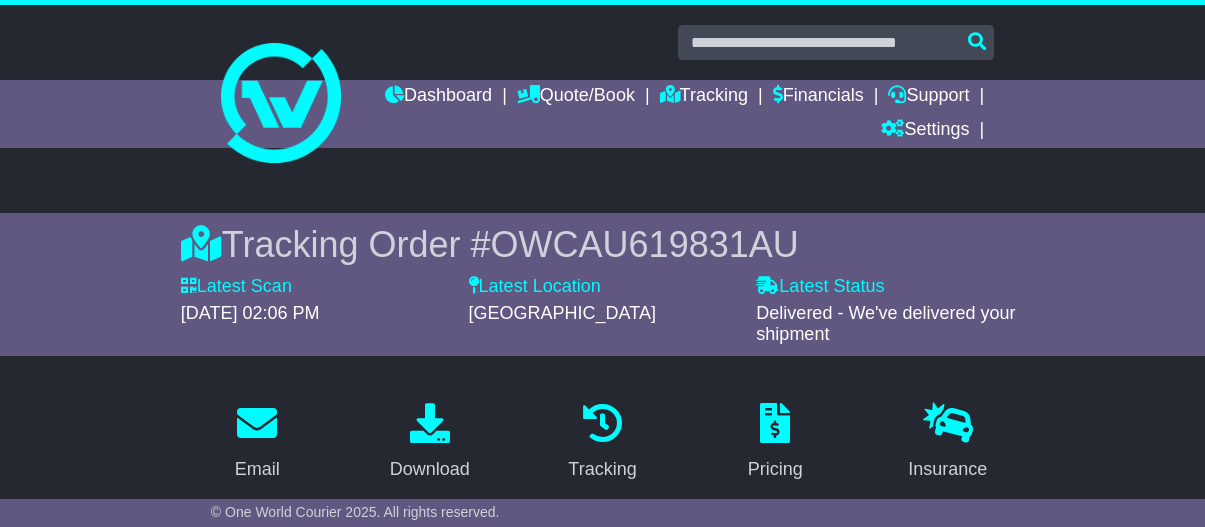 scroll, scrollTop: 0, scrollLeft: 0, axis: both 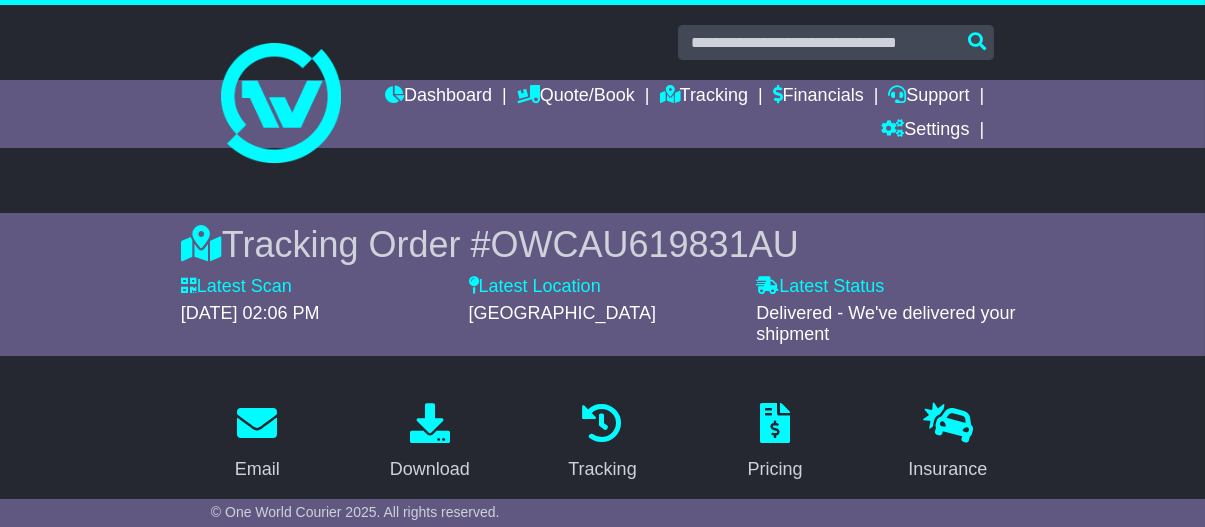click at bounding box center [602, 94] 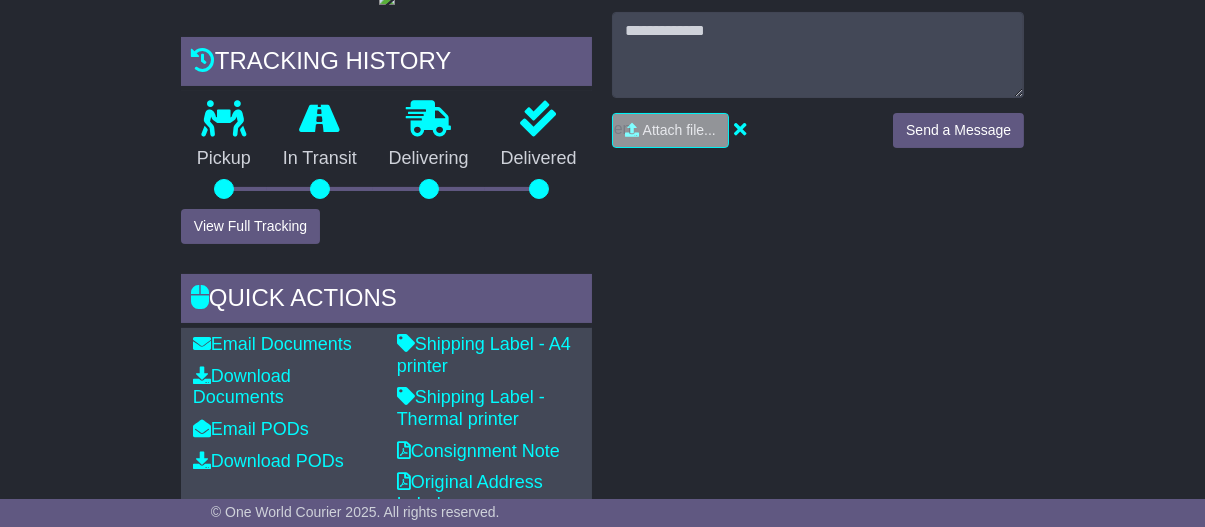 scroll, scrollTop: 612, scrollLeft: 0, axis: vertical 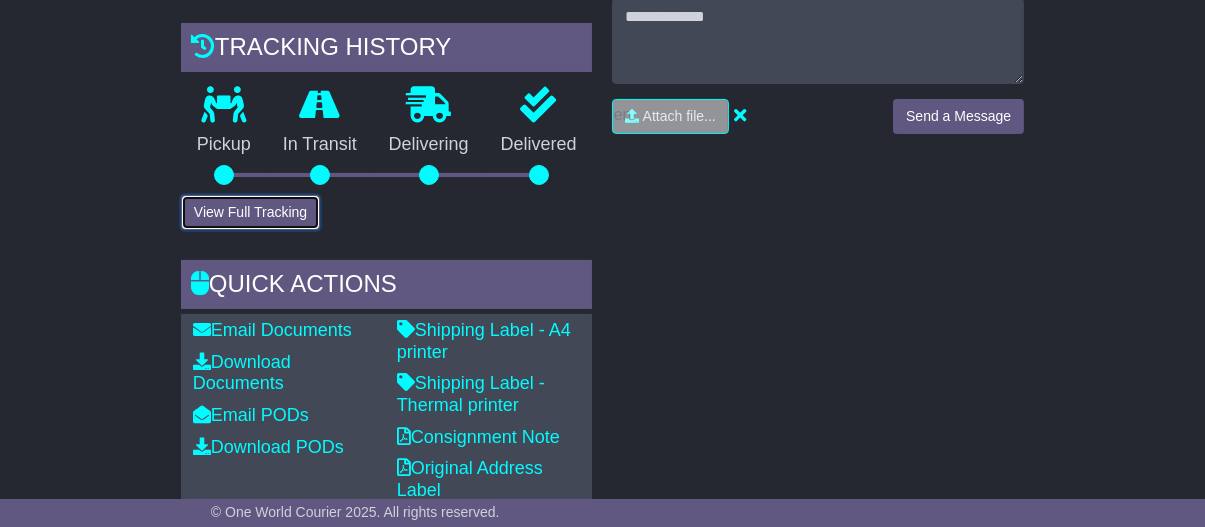 click on "View Full Tracking" at bounding box center [250, 212] 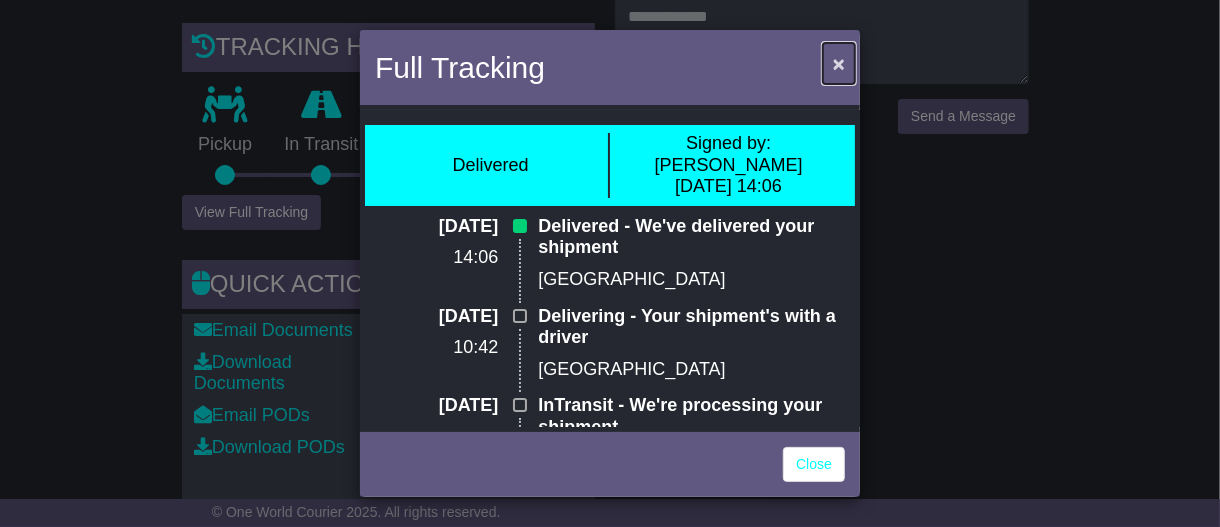 click on "×" at bounding box center (839, 63) 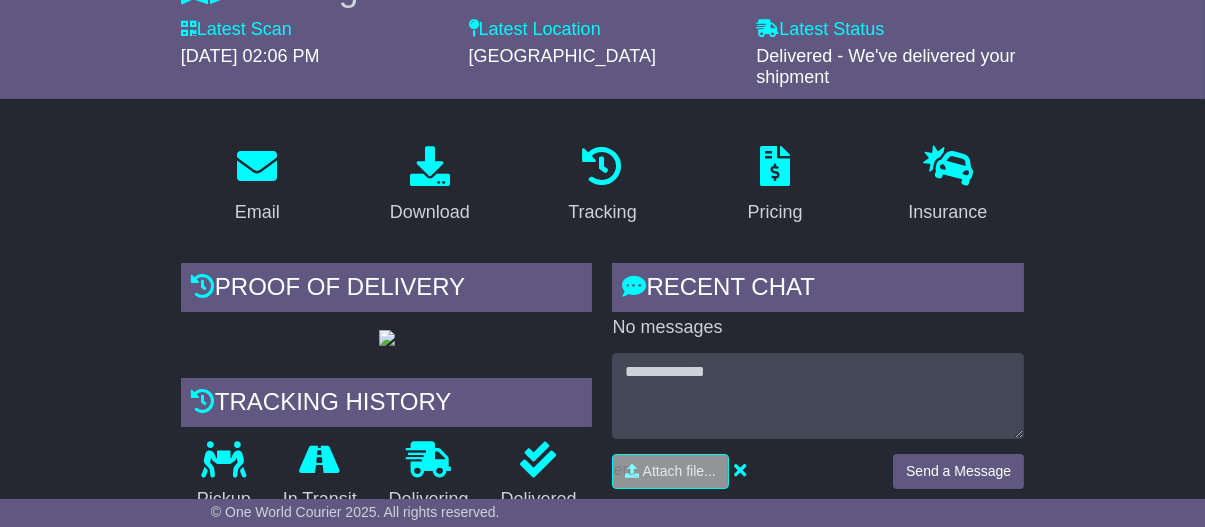 scroll, scrollTop: 0, scrollLeft: 0, axis: both 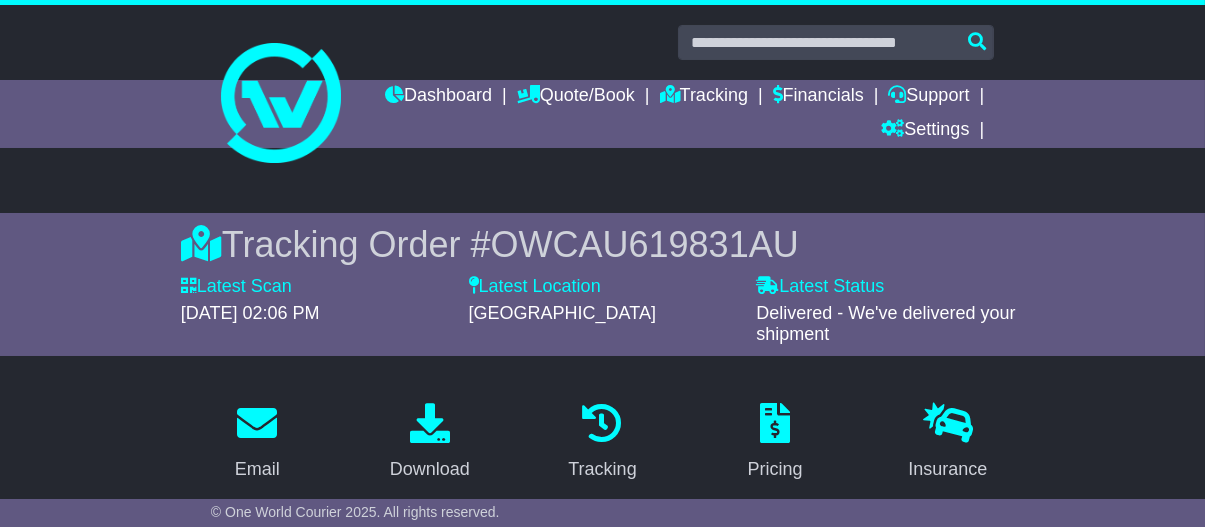 click on "Settings
Settings
Address Book" at bounding box center (937, 131) 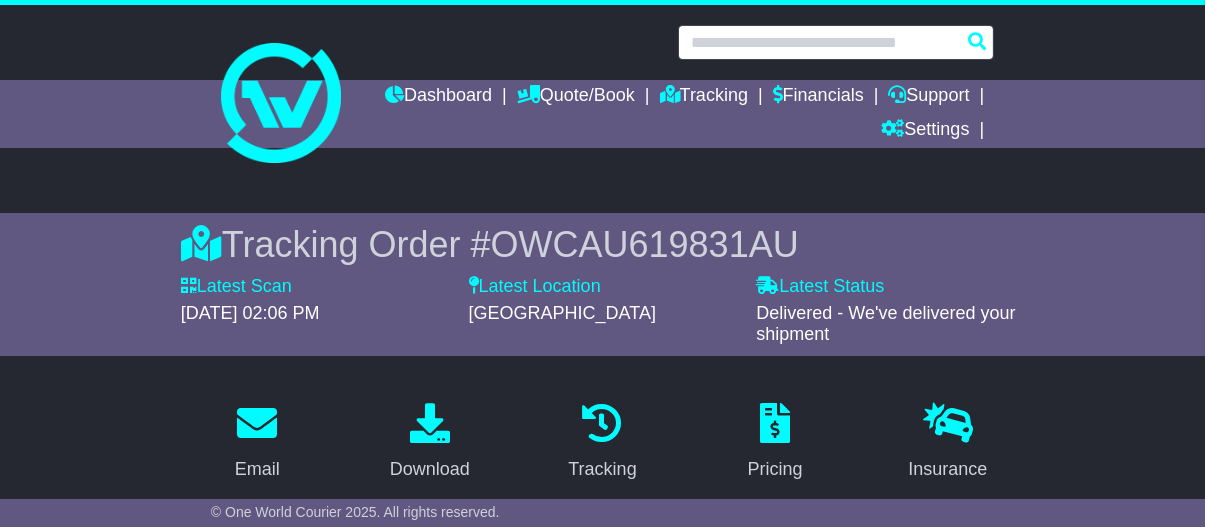 drag, startPoint x: 726, startPoint y: 57, endPoint x: 587, endPoint y: 28, distance: 141.99295 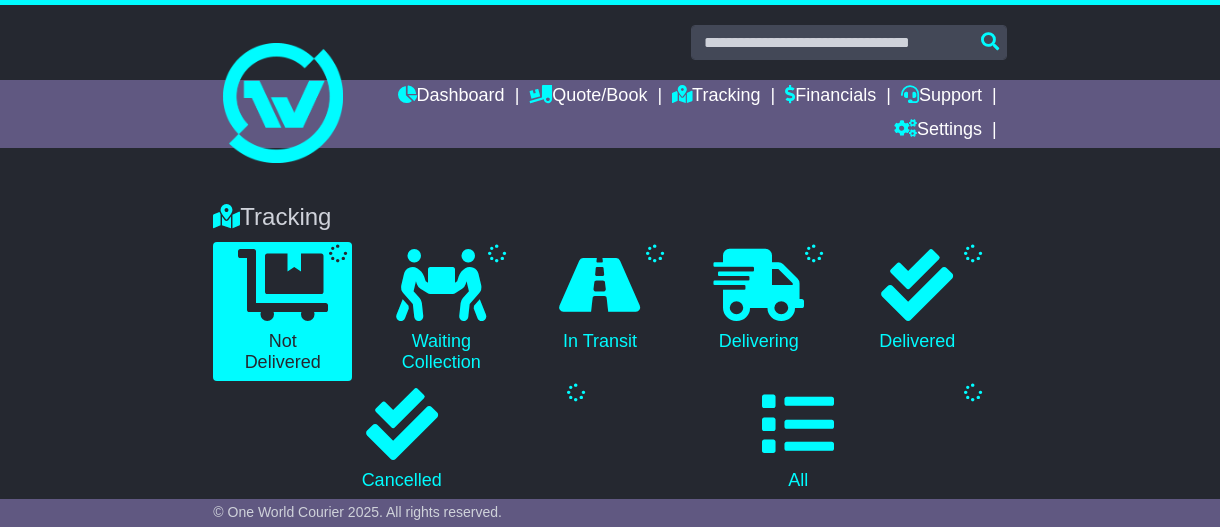 select on "**" 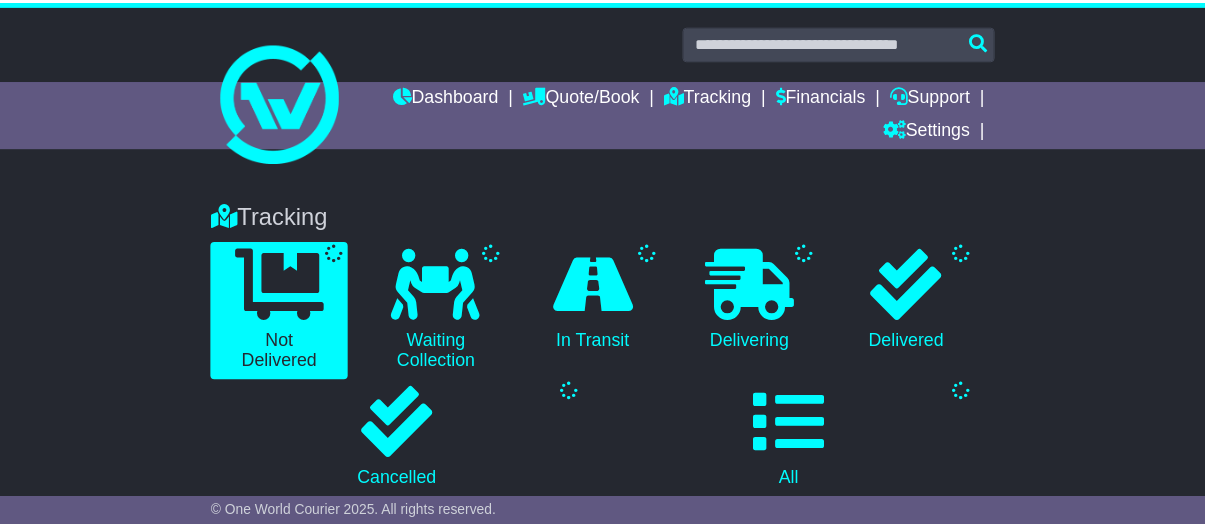 scroll, scrollTop: 492, scrollLeft: 0, axis: vertical 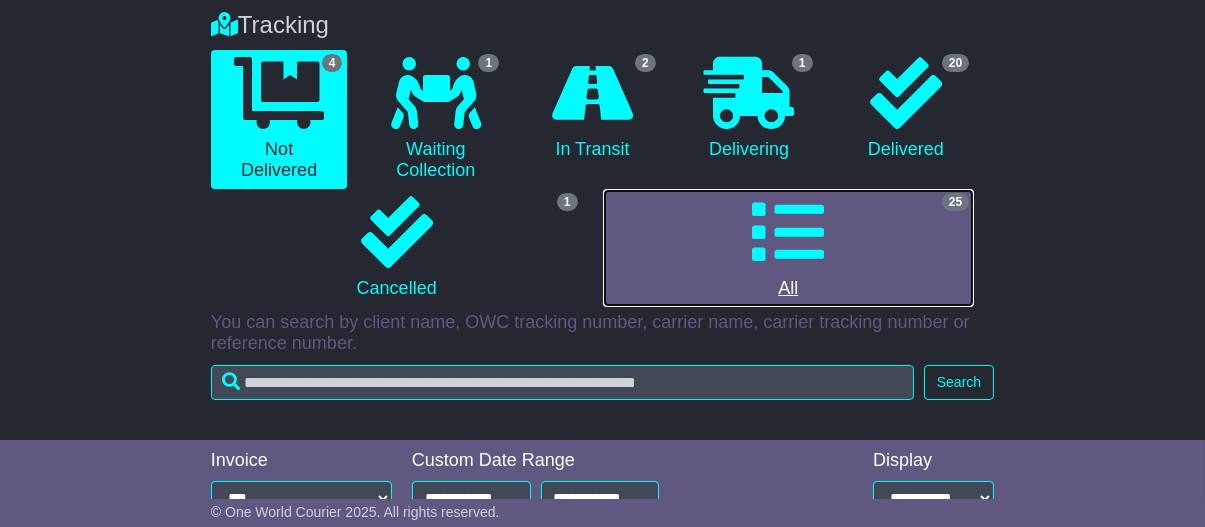click at bounding box center (788, 232) 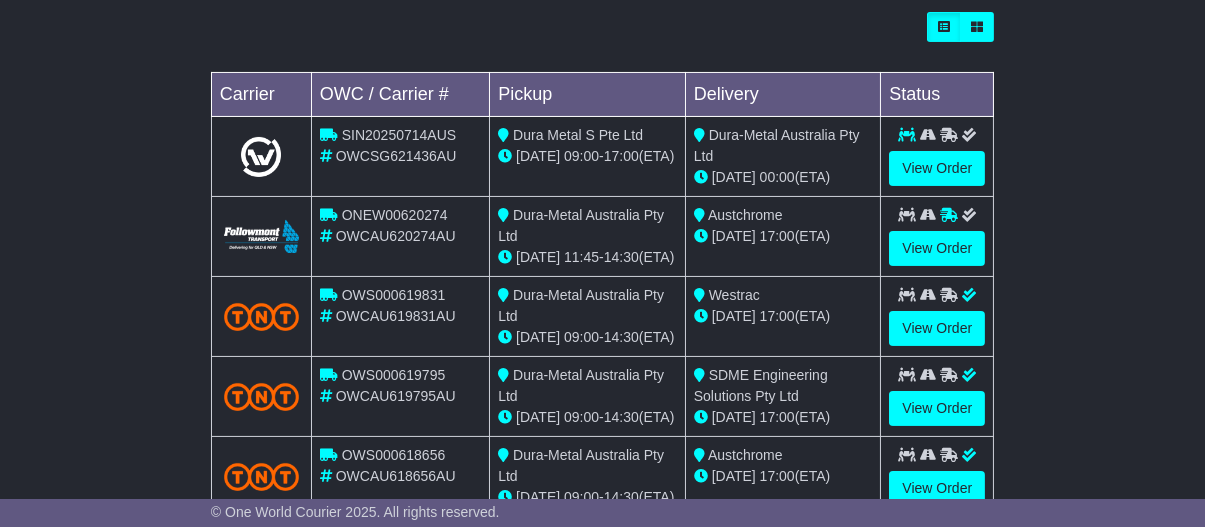 scroll, scrollTop: 792, scrollLeft: 0, axis: vertical 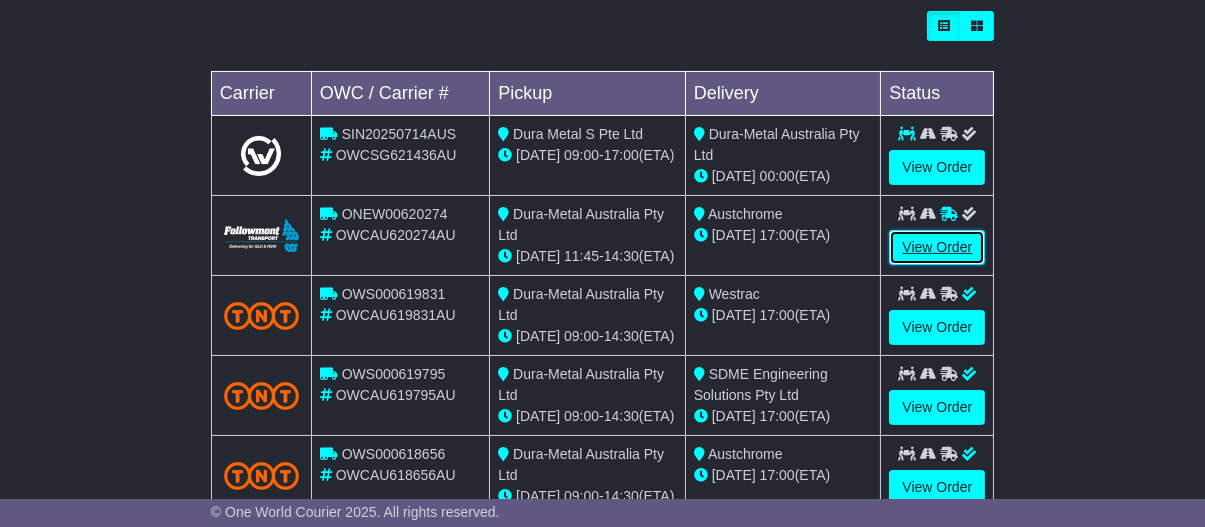 click on "View Order" at bounding box center [937, 247] 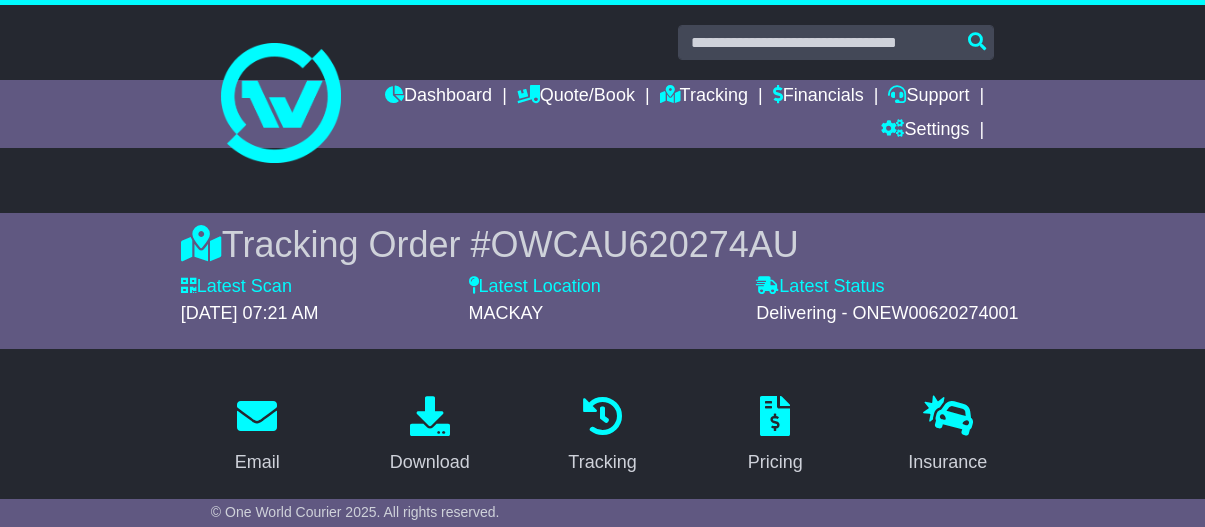 scroll, scrollTop: 300, scrollLeft: 0, axis: vertical 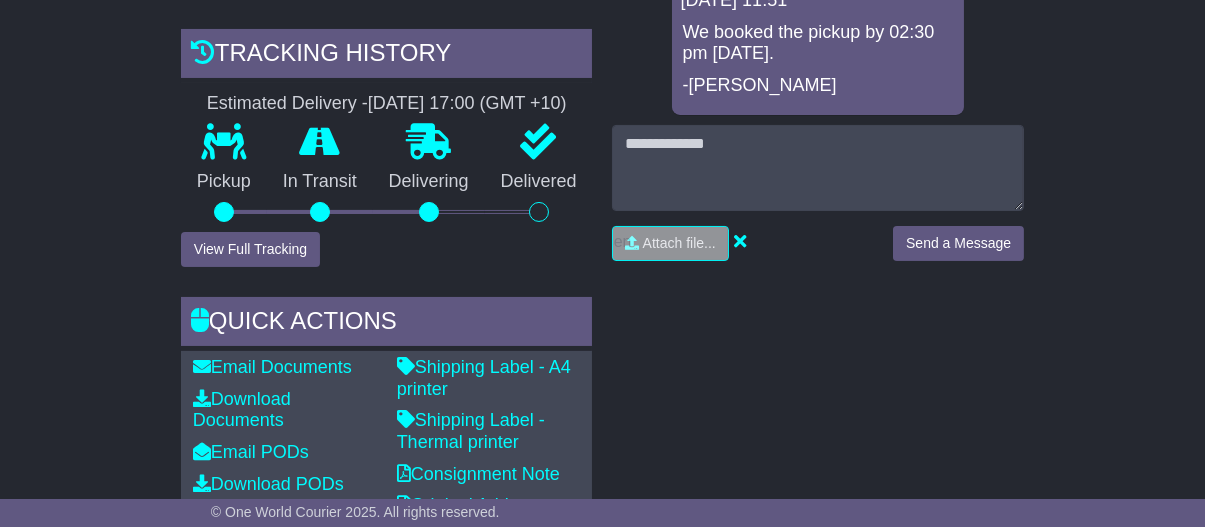 click at bounding box center (387, -12) 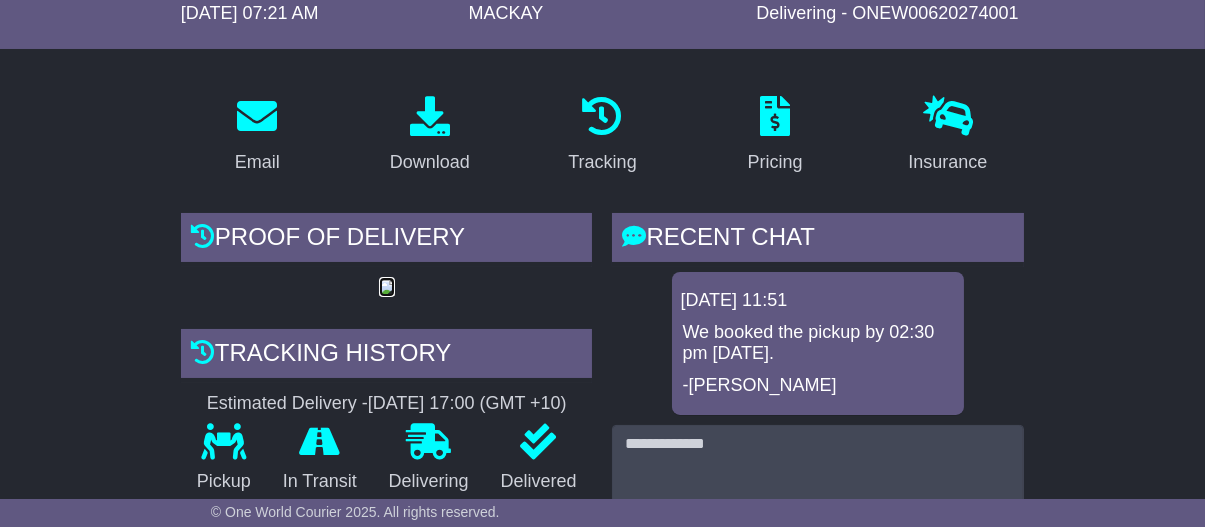scroll, scrollTop: 600, scrollLeft: 0, axis: vertical 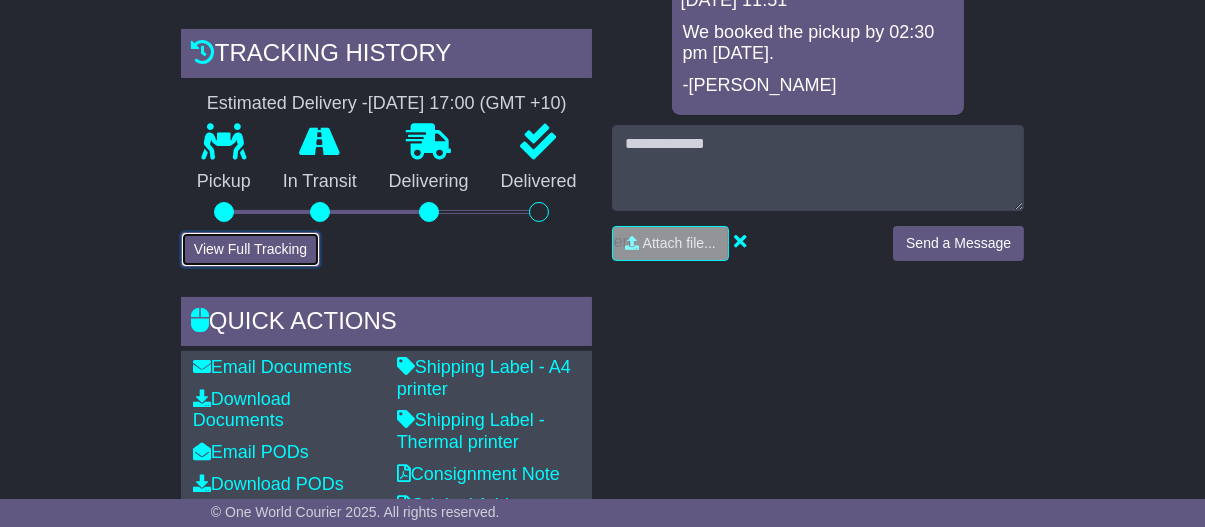 click on "View Full Tracking" at bounding box center [250, 249] 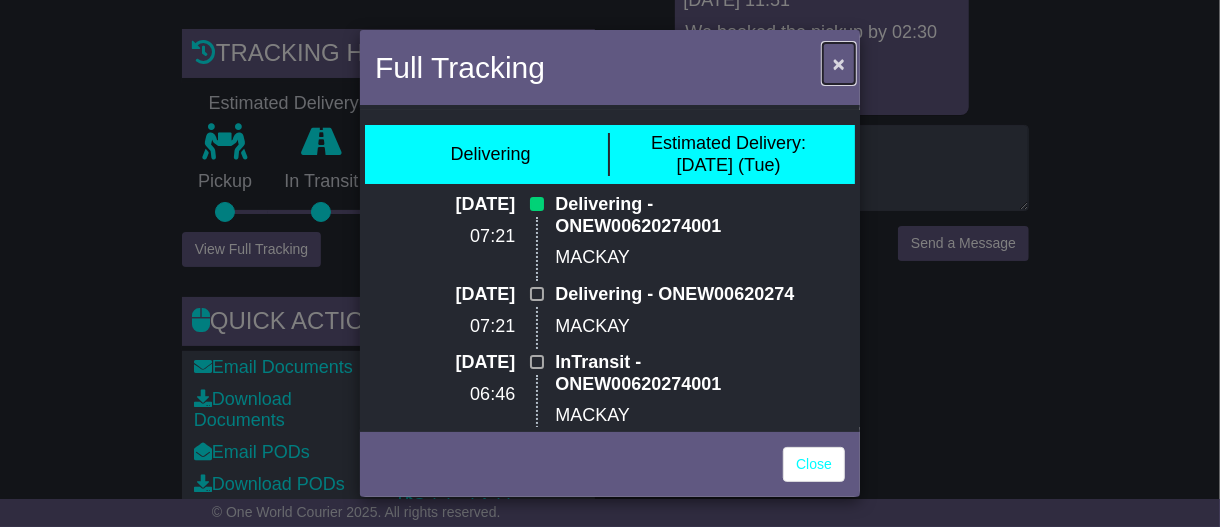 click on "×" at bounding box center [839, 63] 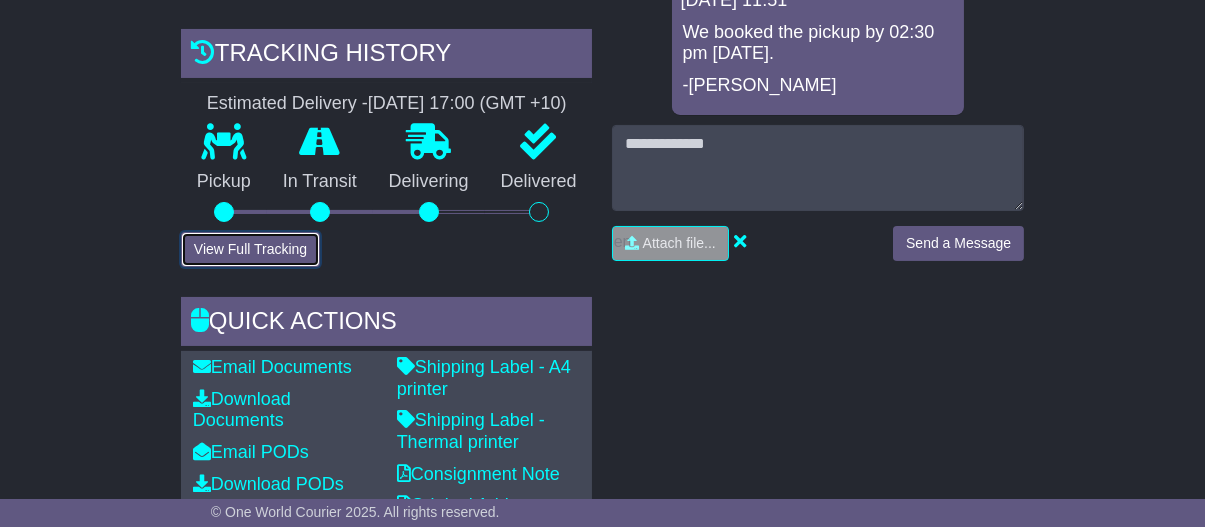 scroll, scrollTop: 0, scrollLeft: 0, axis: both 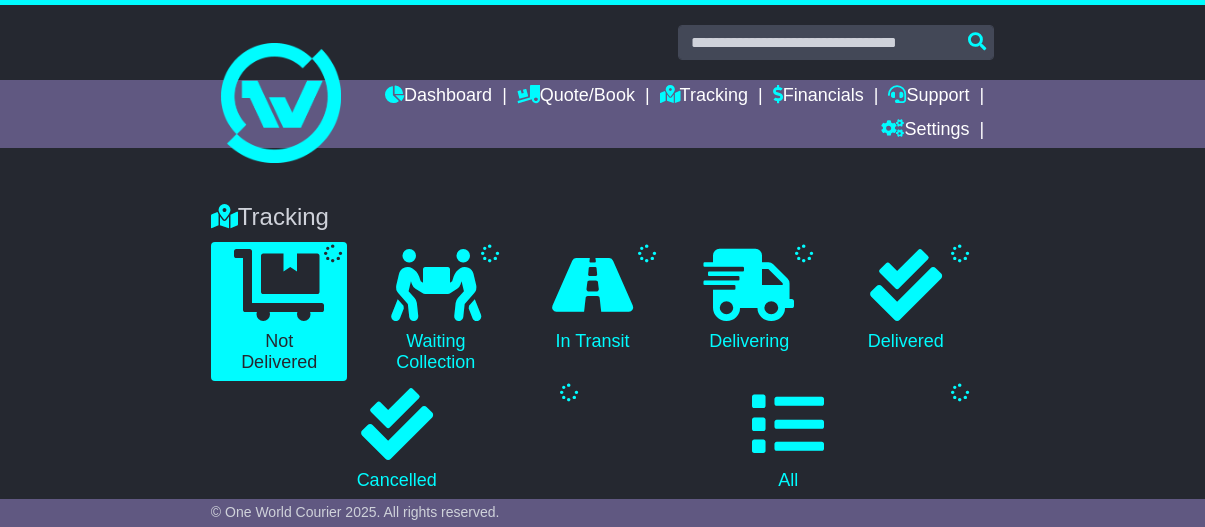 select on "**" 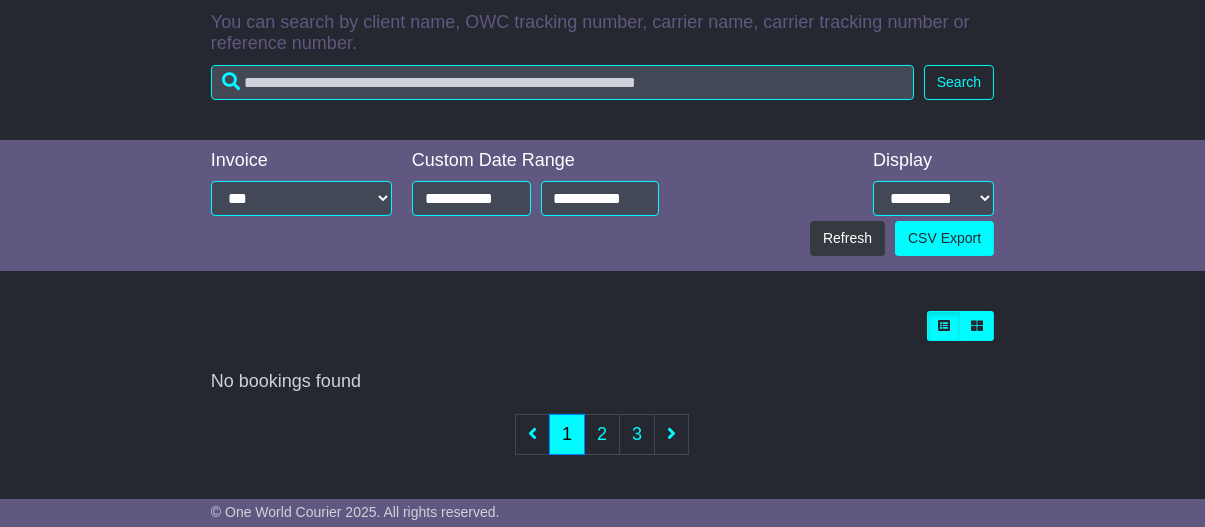 scroll, scrollTop: 0, scrollLeft: 0, axis: both 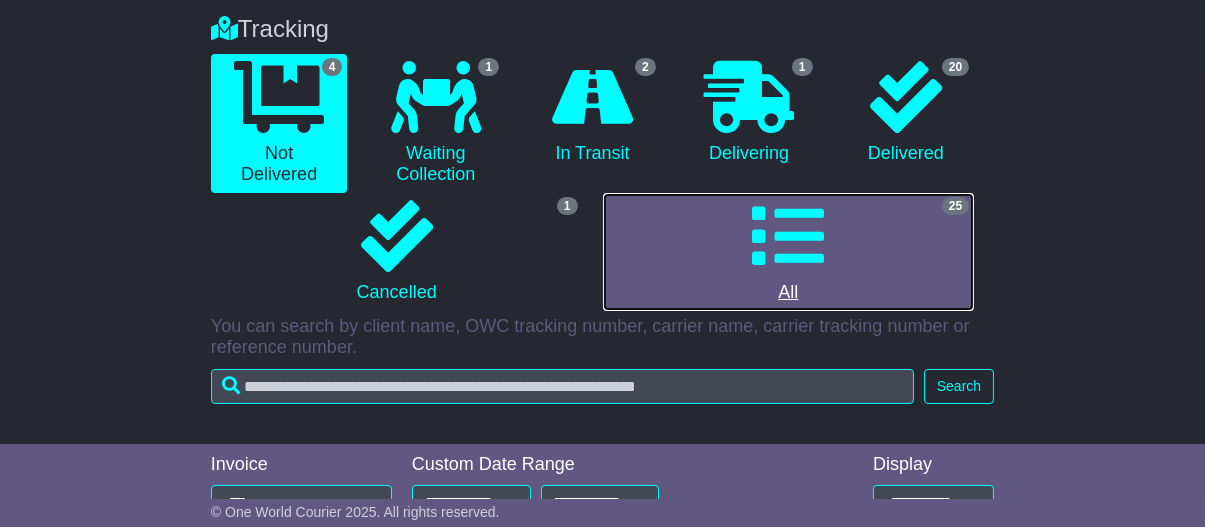 click at bounding box center (788, 236) 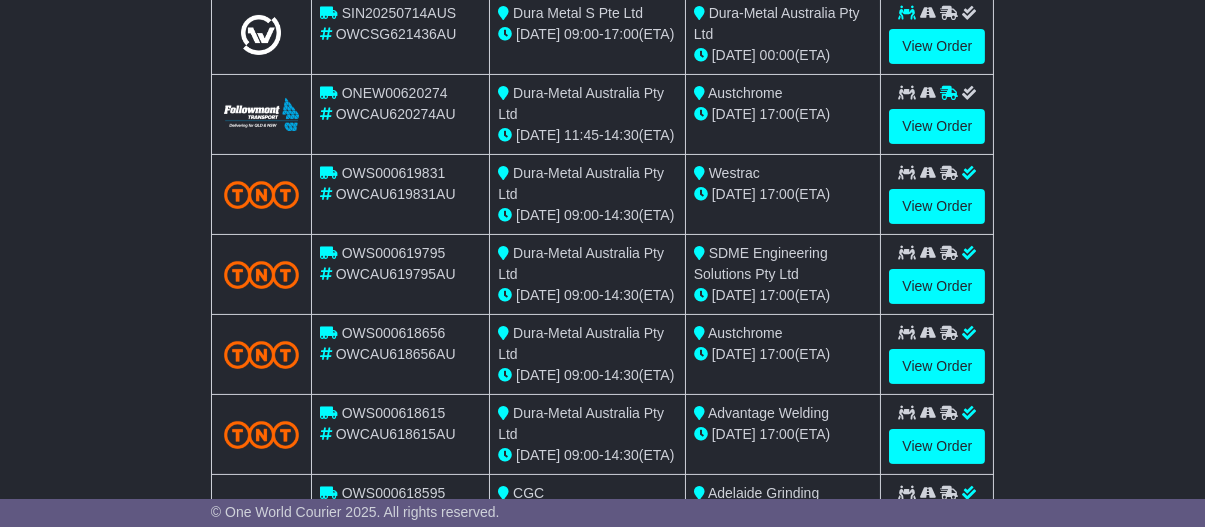 scroll, scrollTop: 925, scrollLeft: 0, axis: vertical 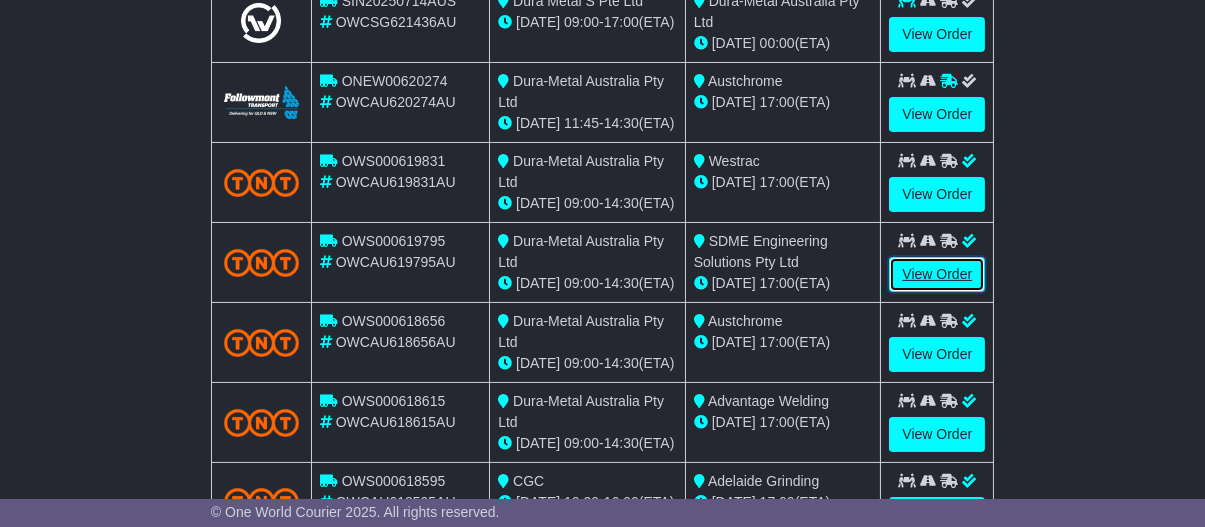 click on "View Order" at bounding box center [937, 274] 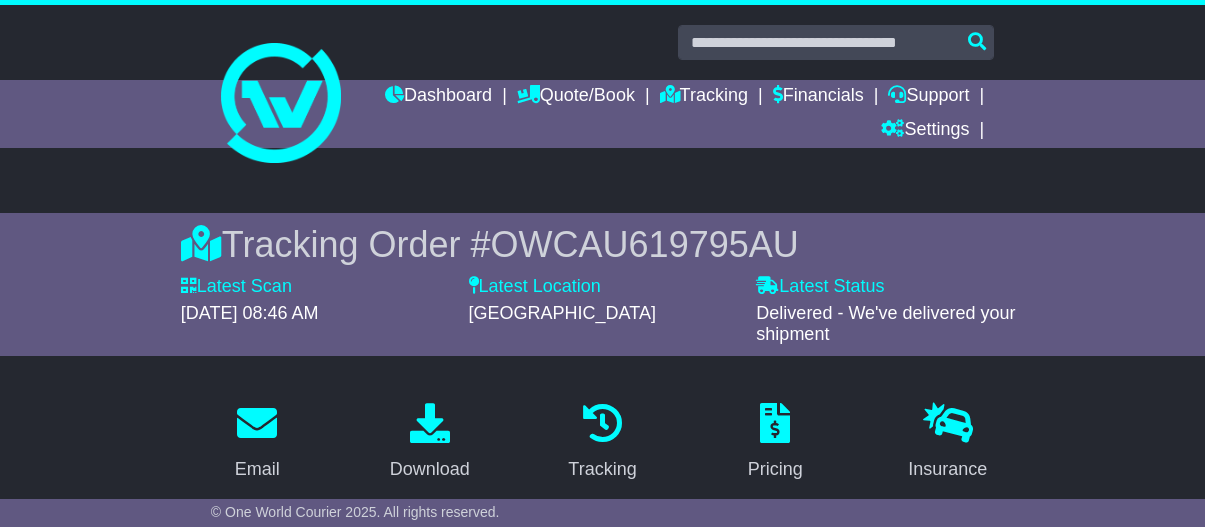 scroll, scrollTop: 0, scrollLeft: 0, axis: both 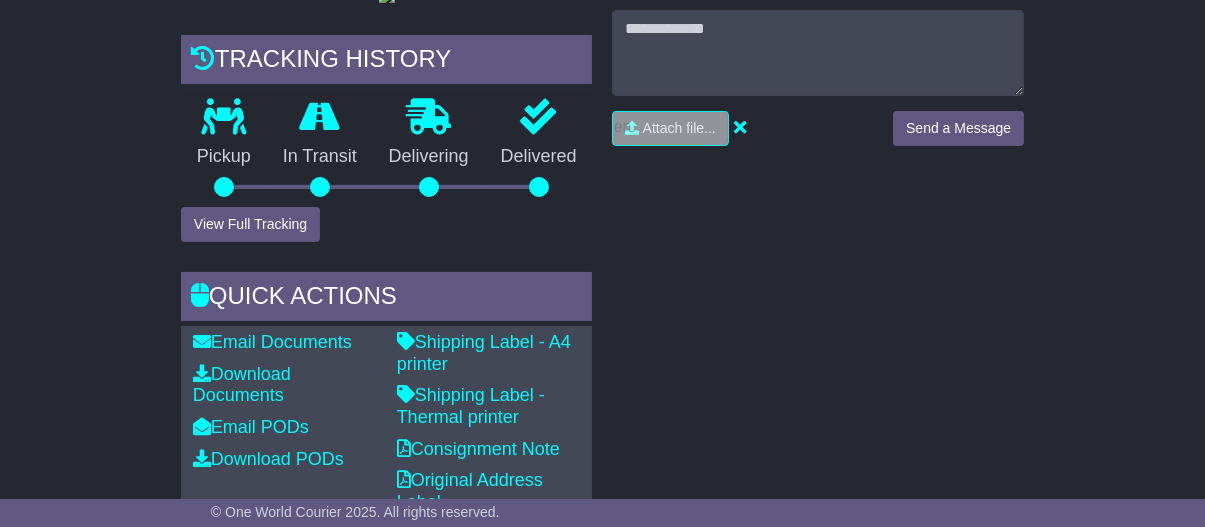 click on "Tracking history
Pickup
In Transit
Problem
Unknown
Delivering
Delivered
View Full Tracking" at bounding box center [387, 138] 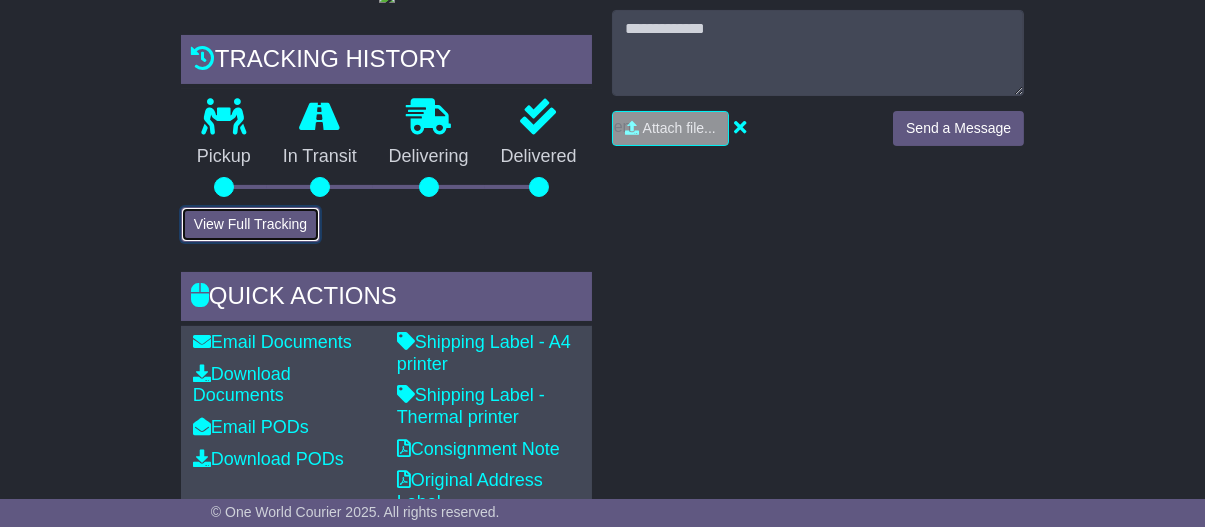 click on "View Full Tracking" at bounding box center [250, 224] 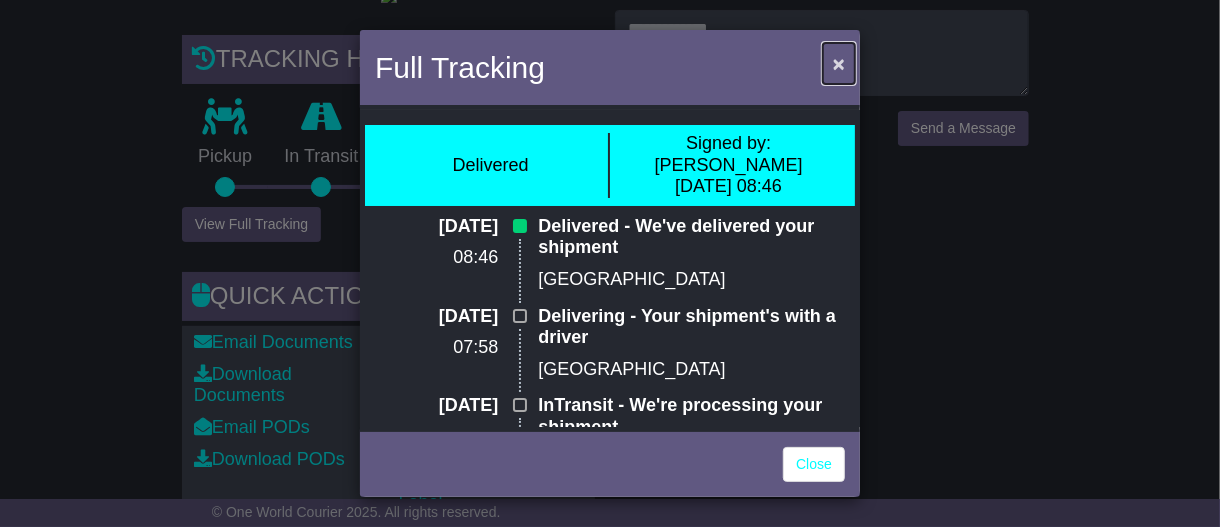 click on "×" at bounding box center [839, 63] 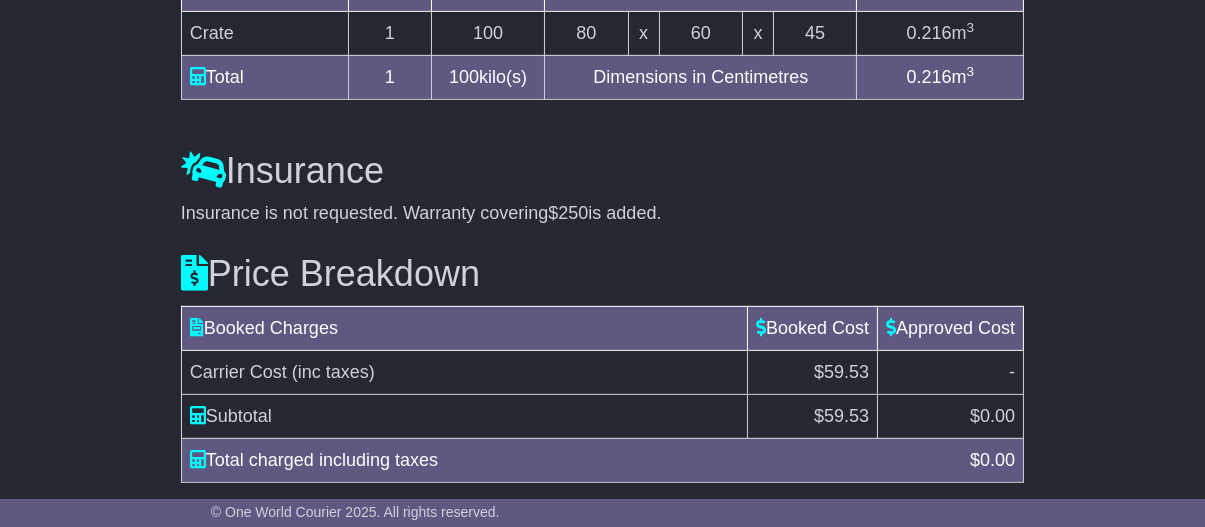 scroll, scrollTop: 2127, scrollLeft: 0, axis: vertical 